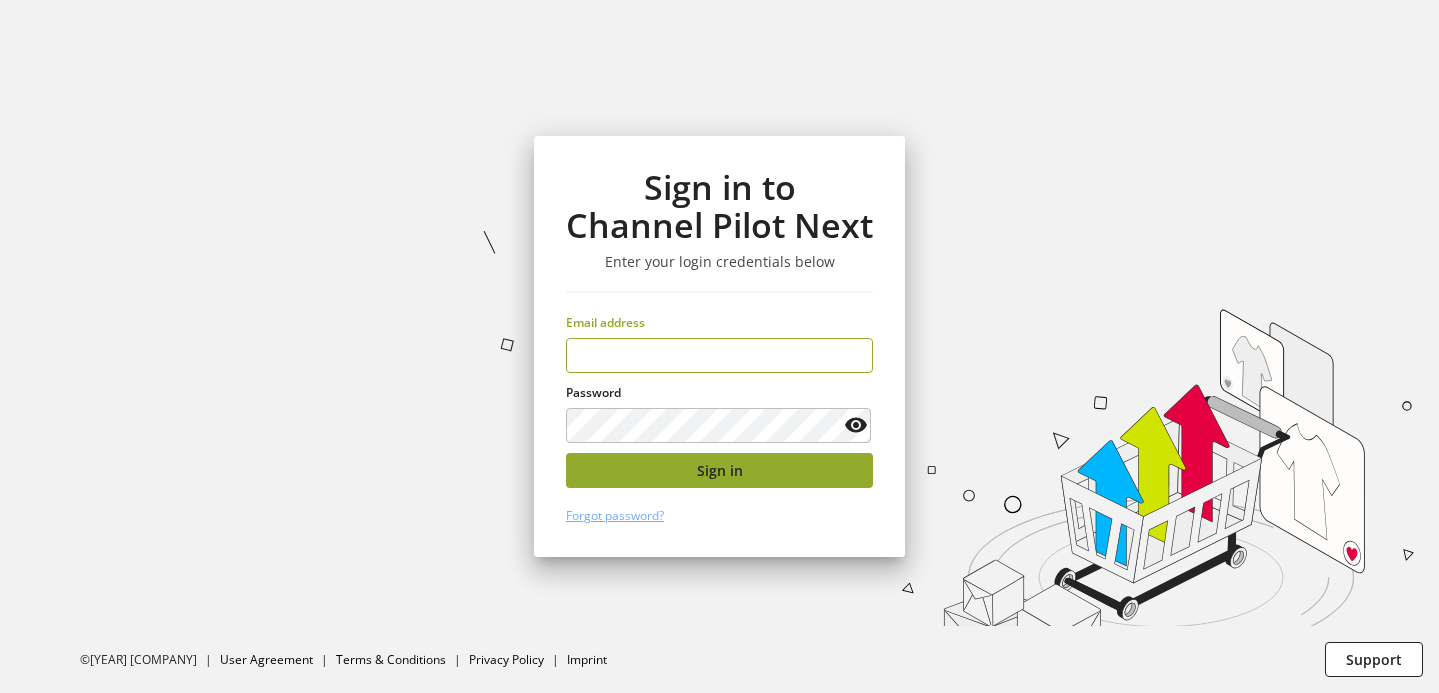scroll, scrollTop: 0, scrollLeft: 0, axis: both 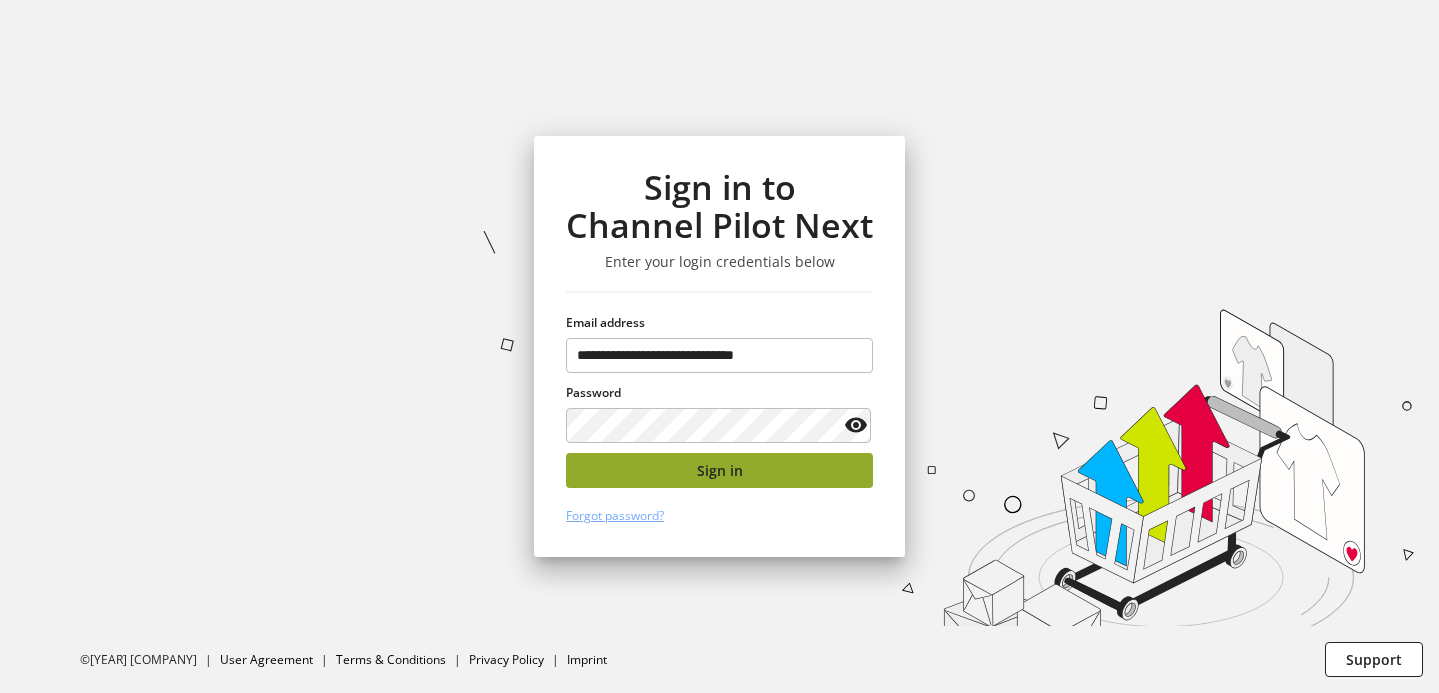 click on "Sign in" at bounding box center (720, 470) 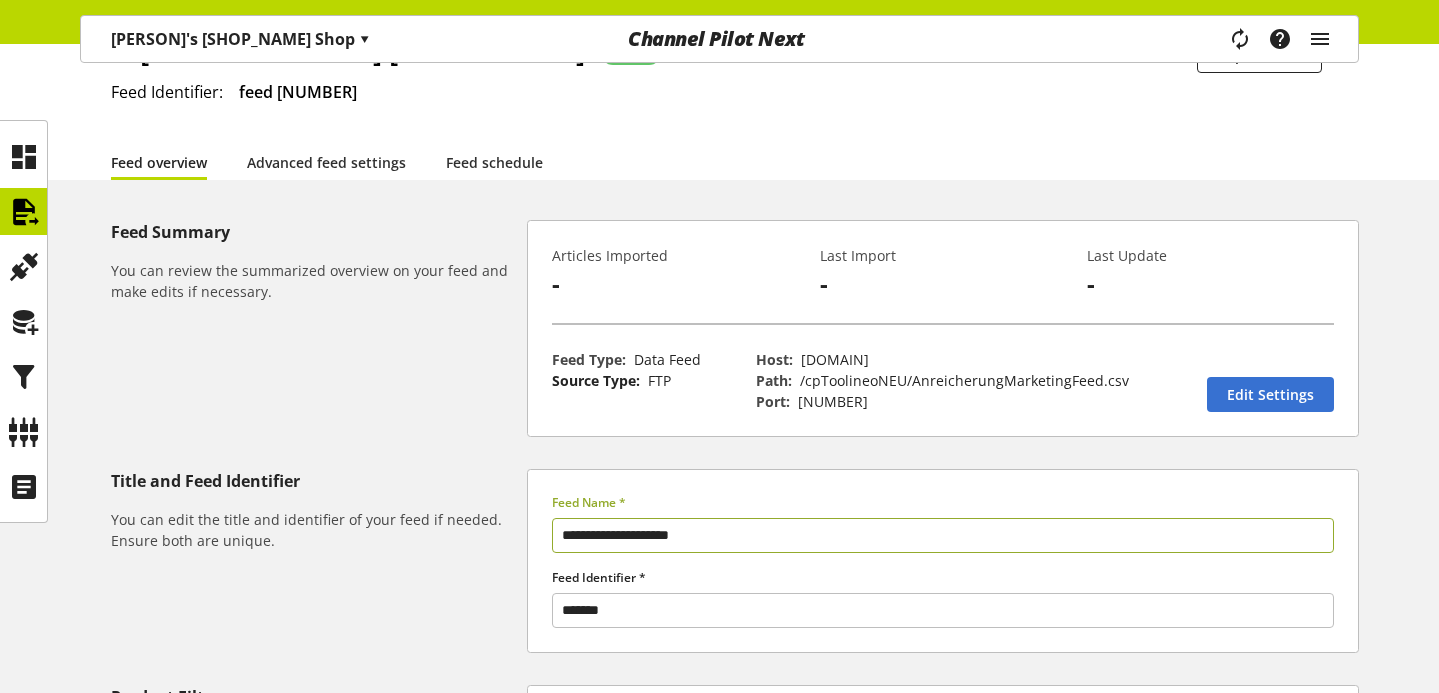 scroll, scrollTop: 112, scrollLeft: 0, axis: vertical 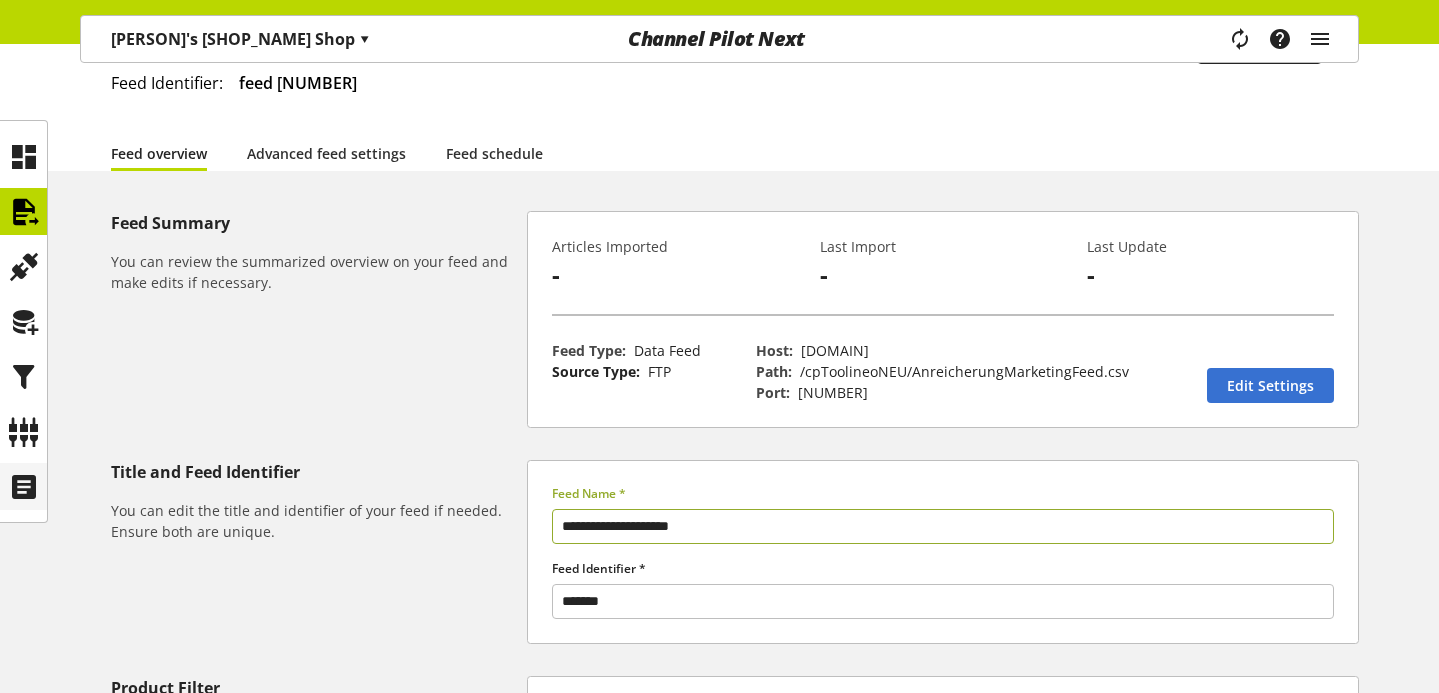 click at bounding box center (24, 487) 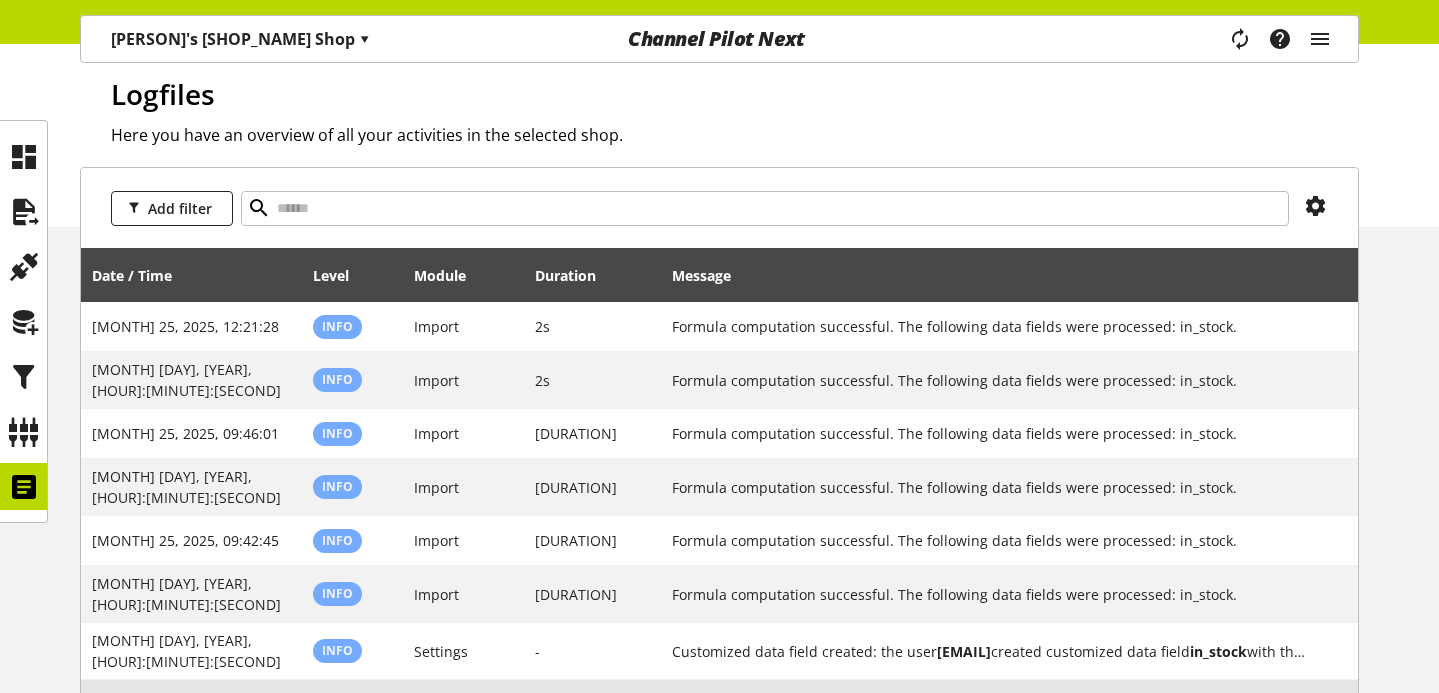 scroll, scrollTop: 0, scrollLeft: 0, axis: both 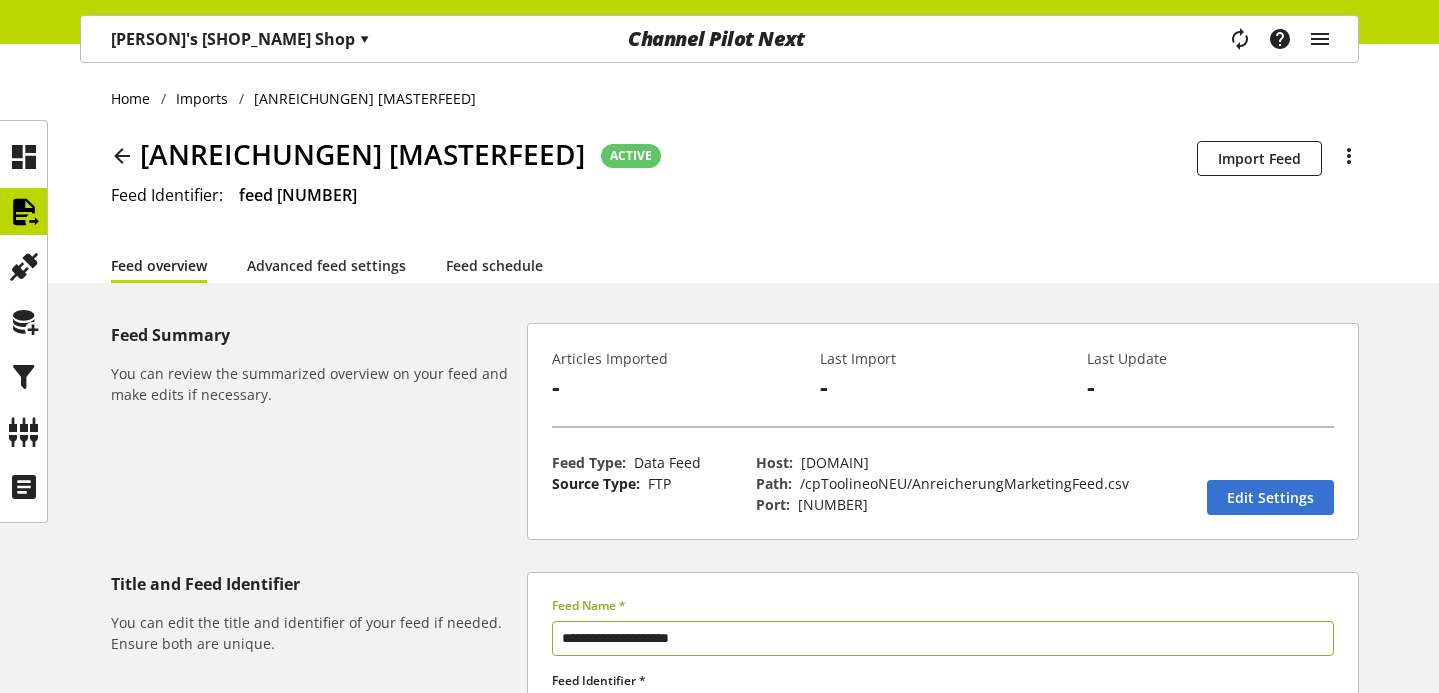 click on "[FIRST]'s [SHOP_NAME] ▾" at bounding box center (240, 39) 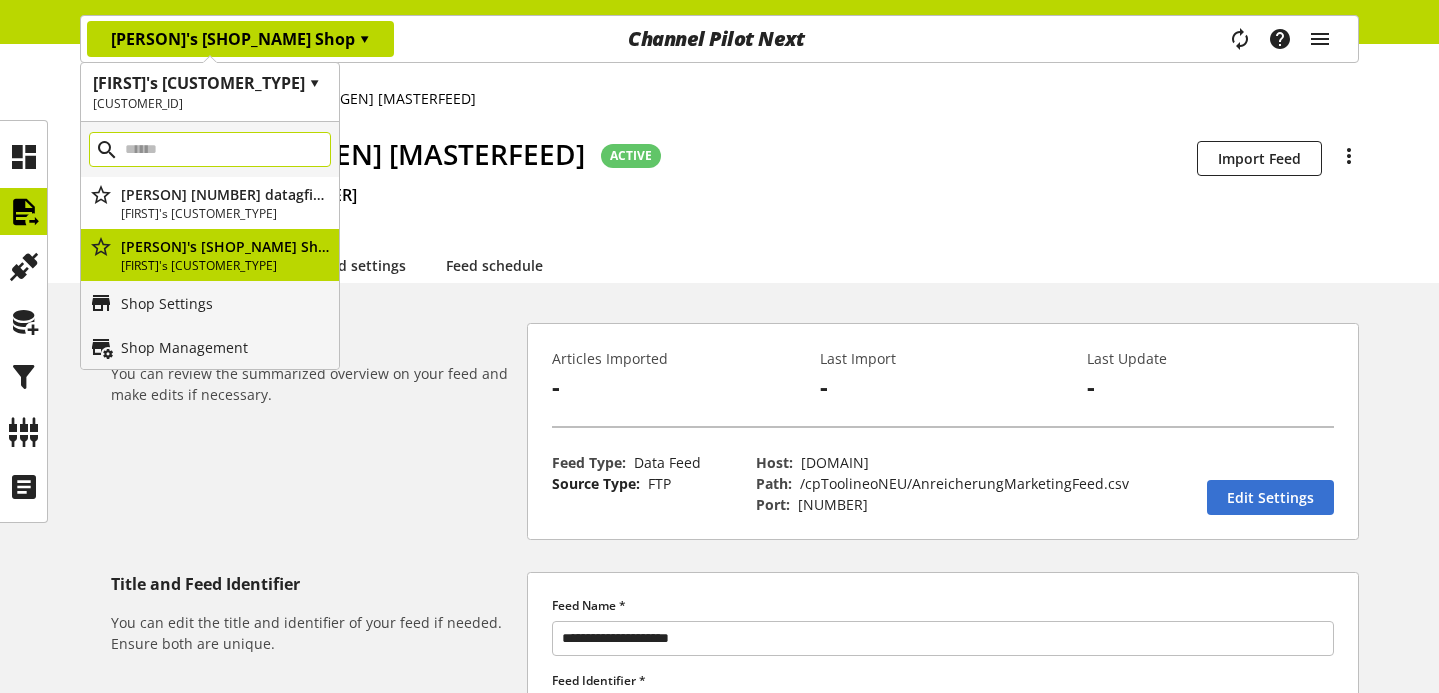 click at bounding box center [210, 149] 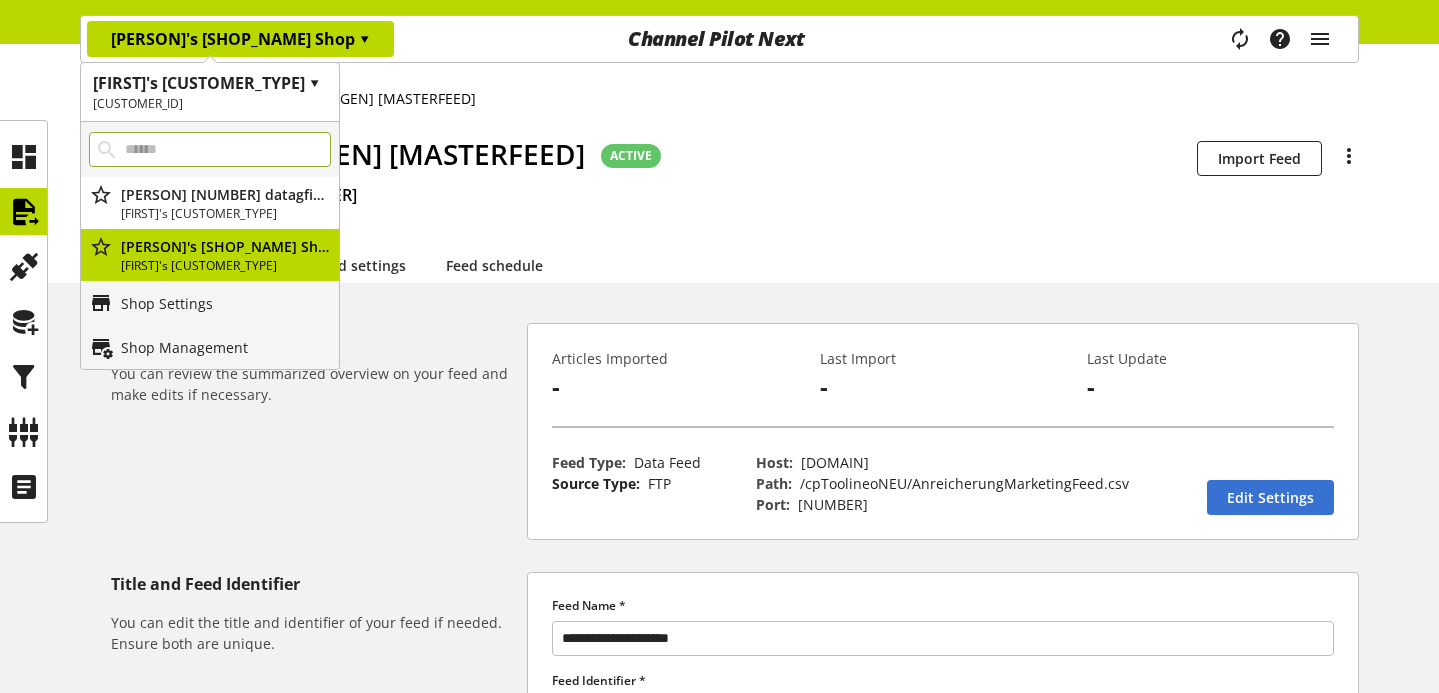 click on "[CUSTOMER_ID]" at bounding box center (210, 104) 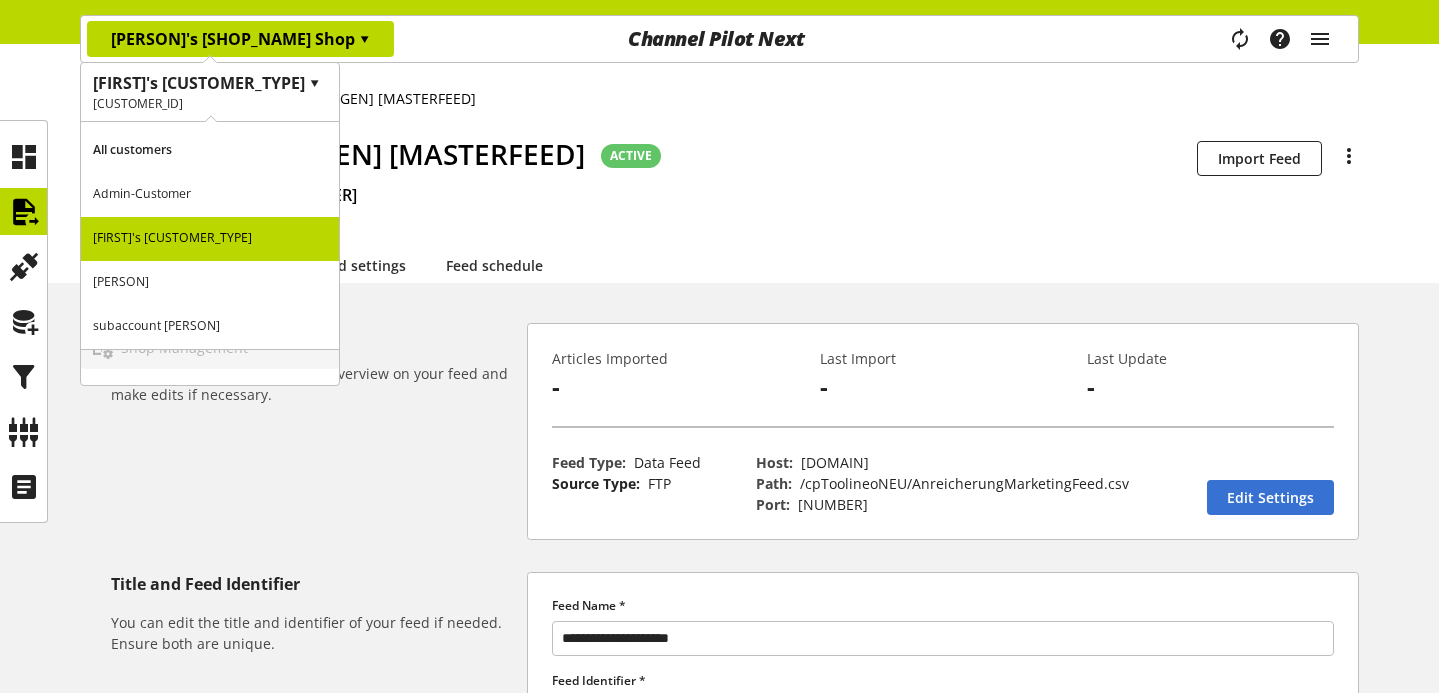 click on "[FIRST]'s [CUSTOMER_TYPE] ▾" at bounding box center [210, 83] 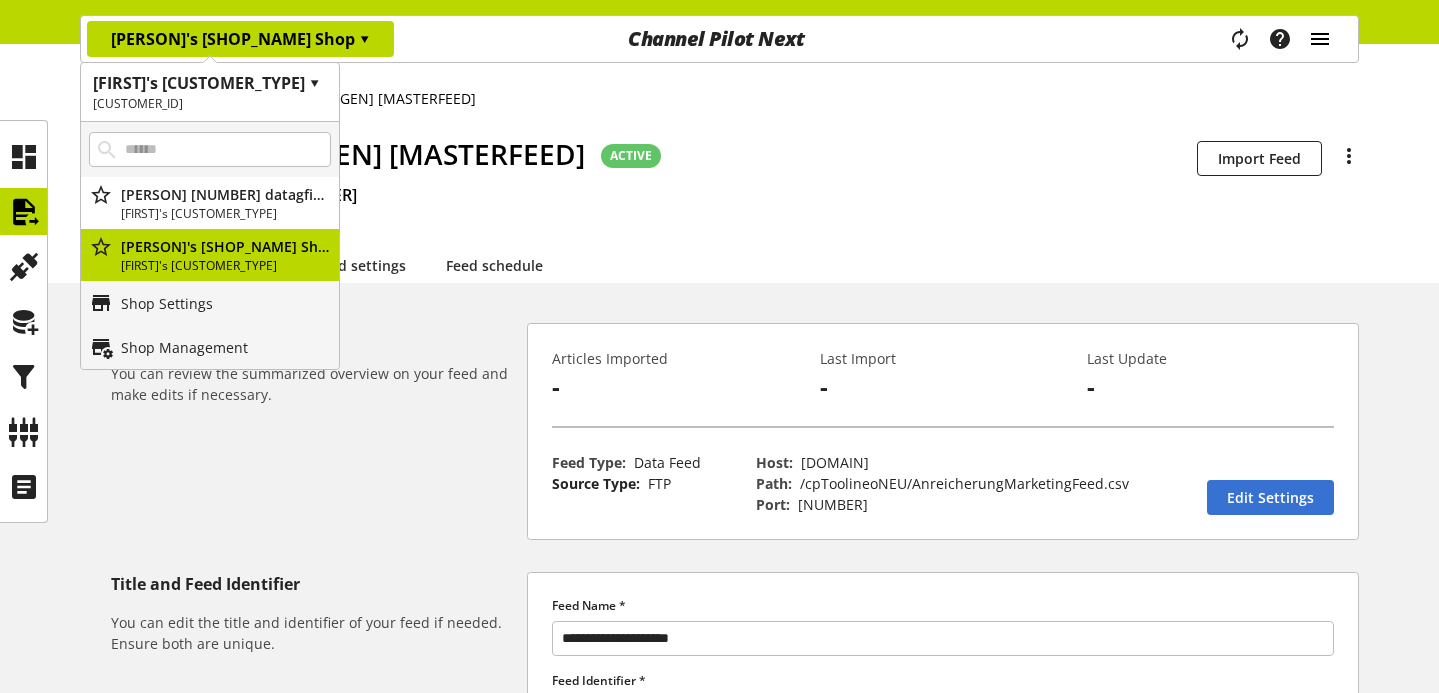 click at bounding box center [1320, 39] 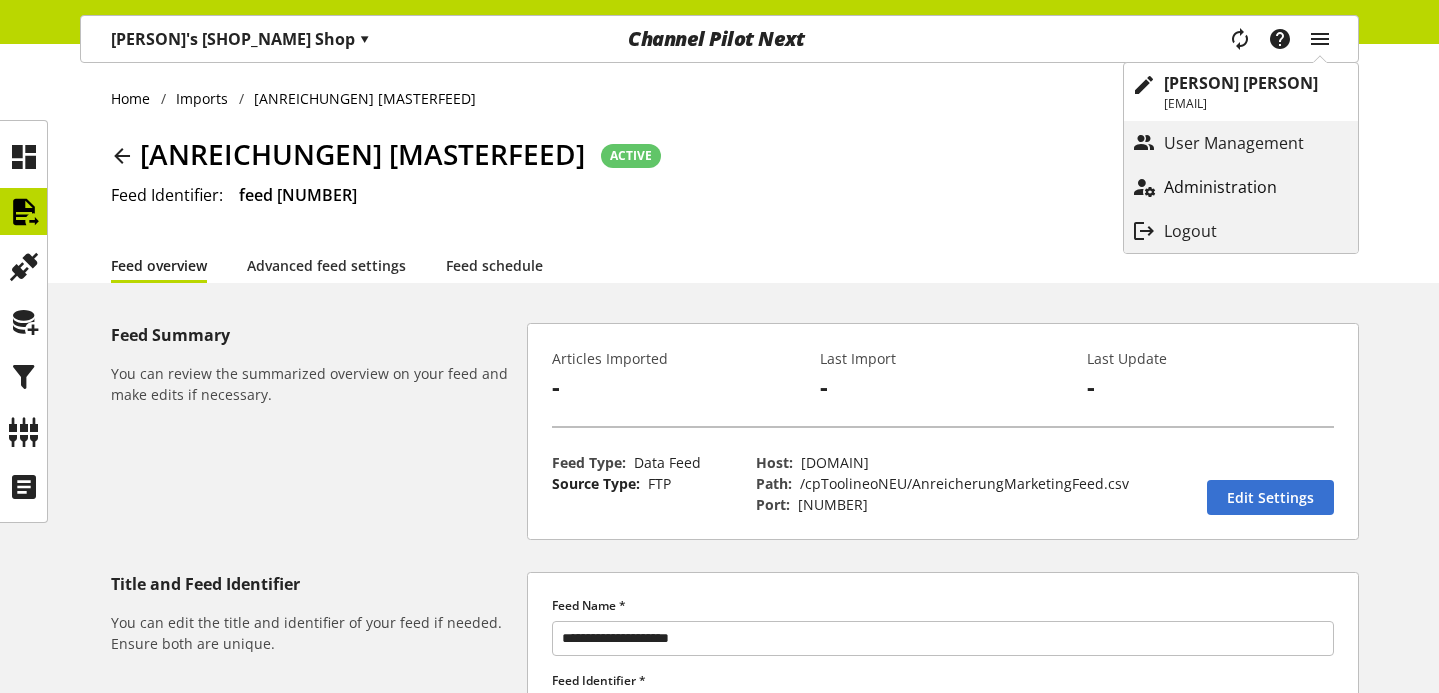 click on "Administration" at bounding box center (1240, 187) 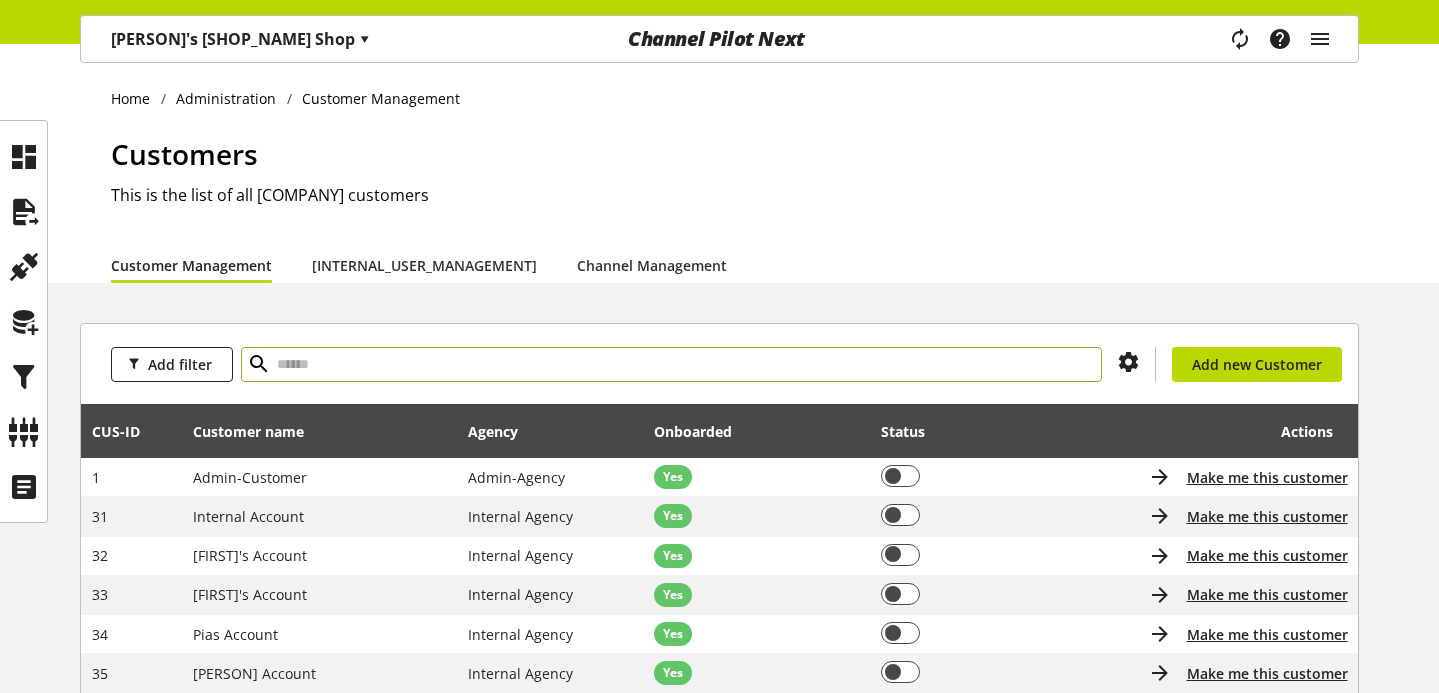 click at bounding box center (671, 364) 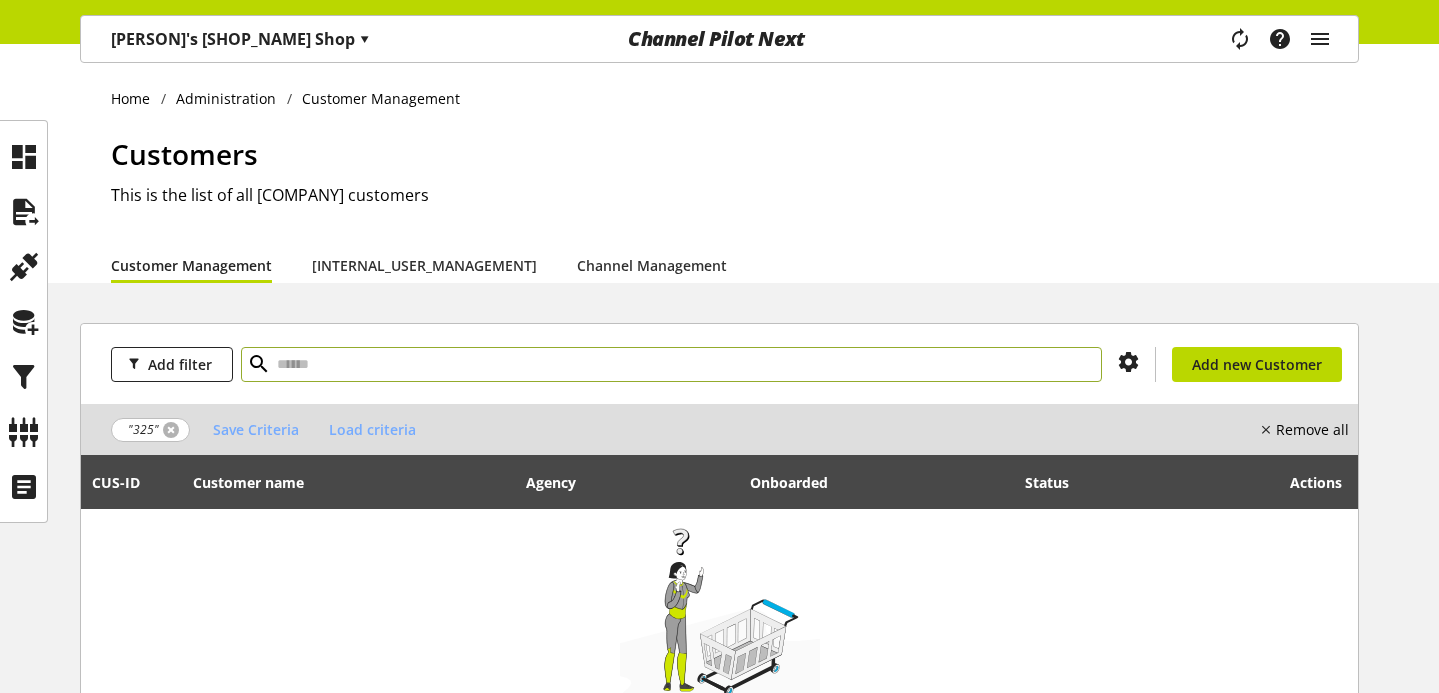 click at bounding box center [171, 430] 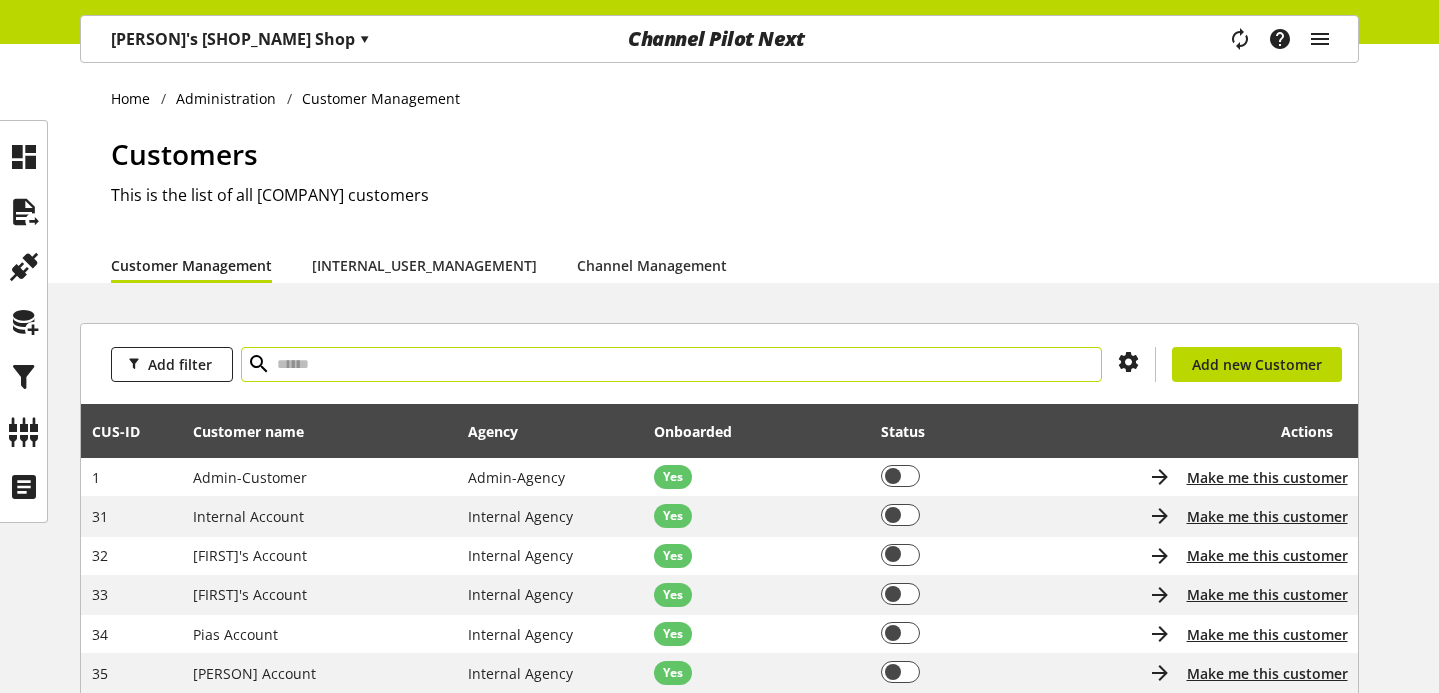click at bounding box center [671, 364] 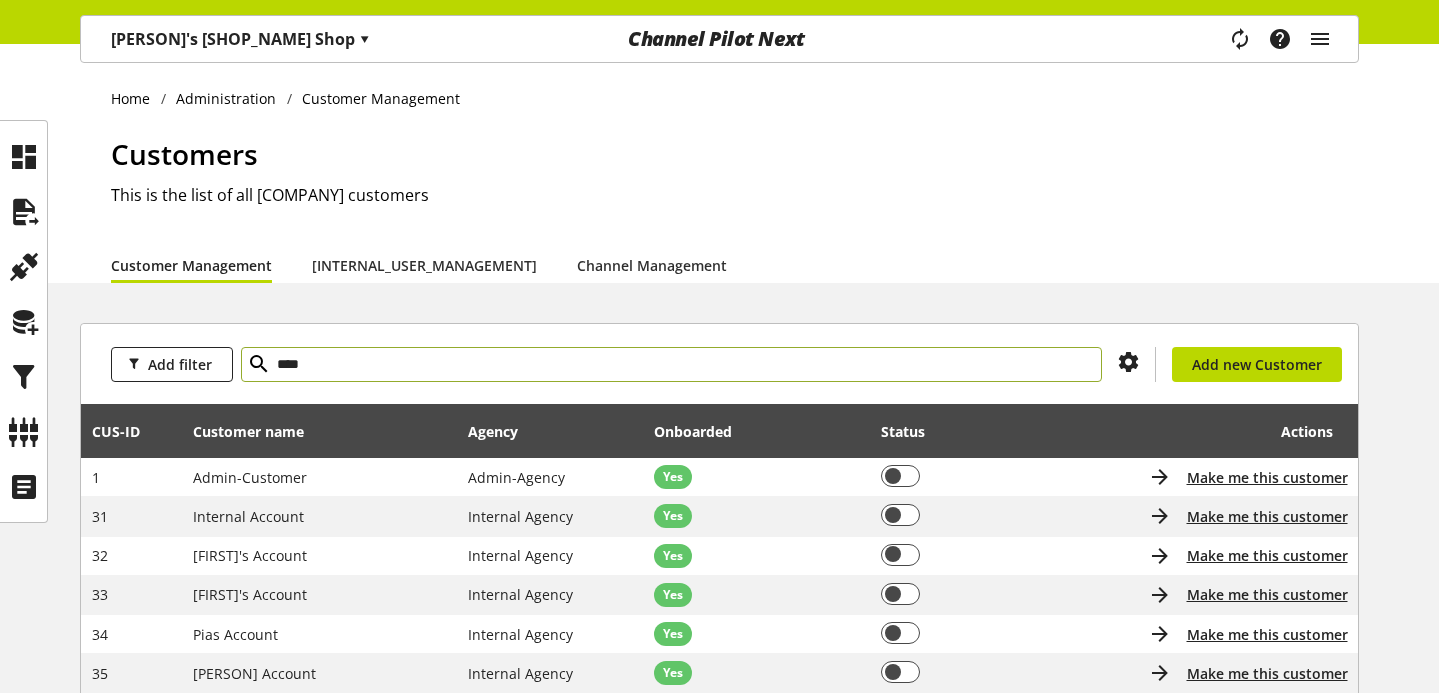 type on "****" 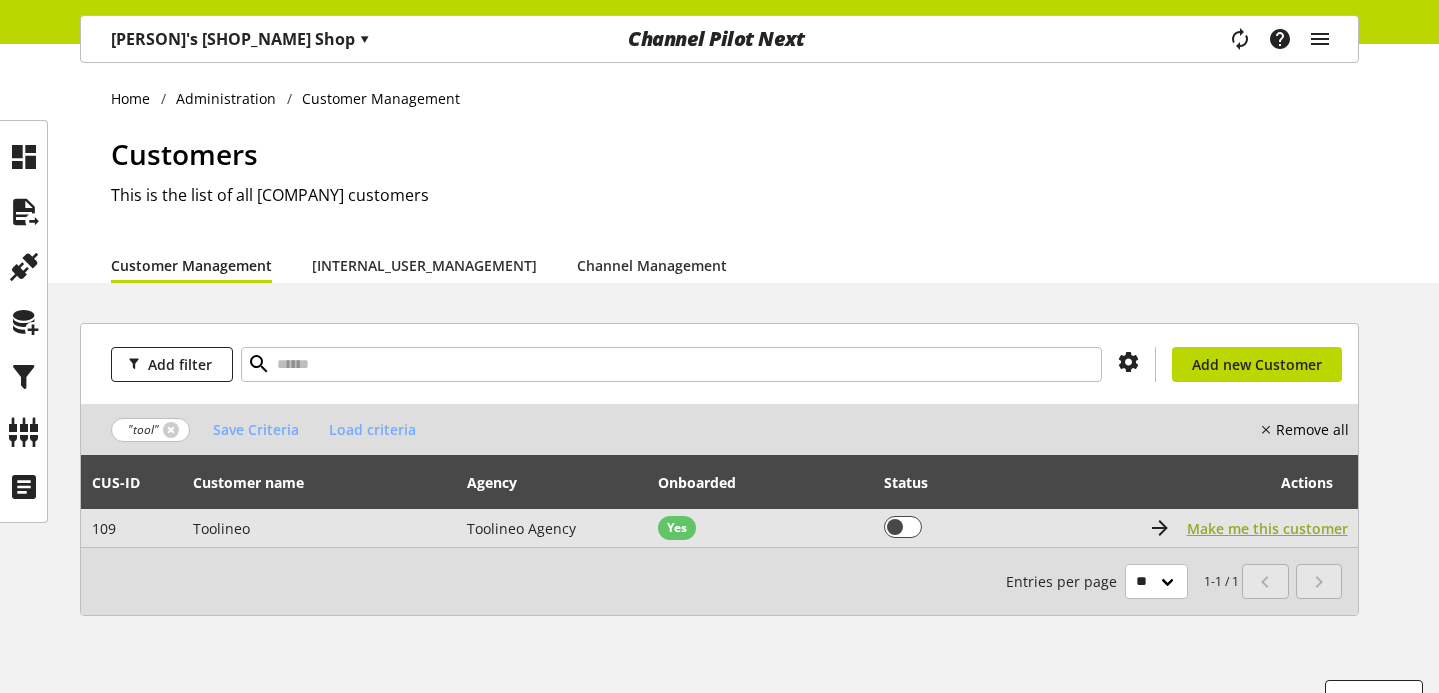 click on "Make me this customer" at bounding box center (1267, 528) 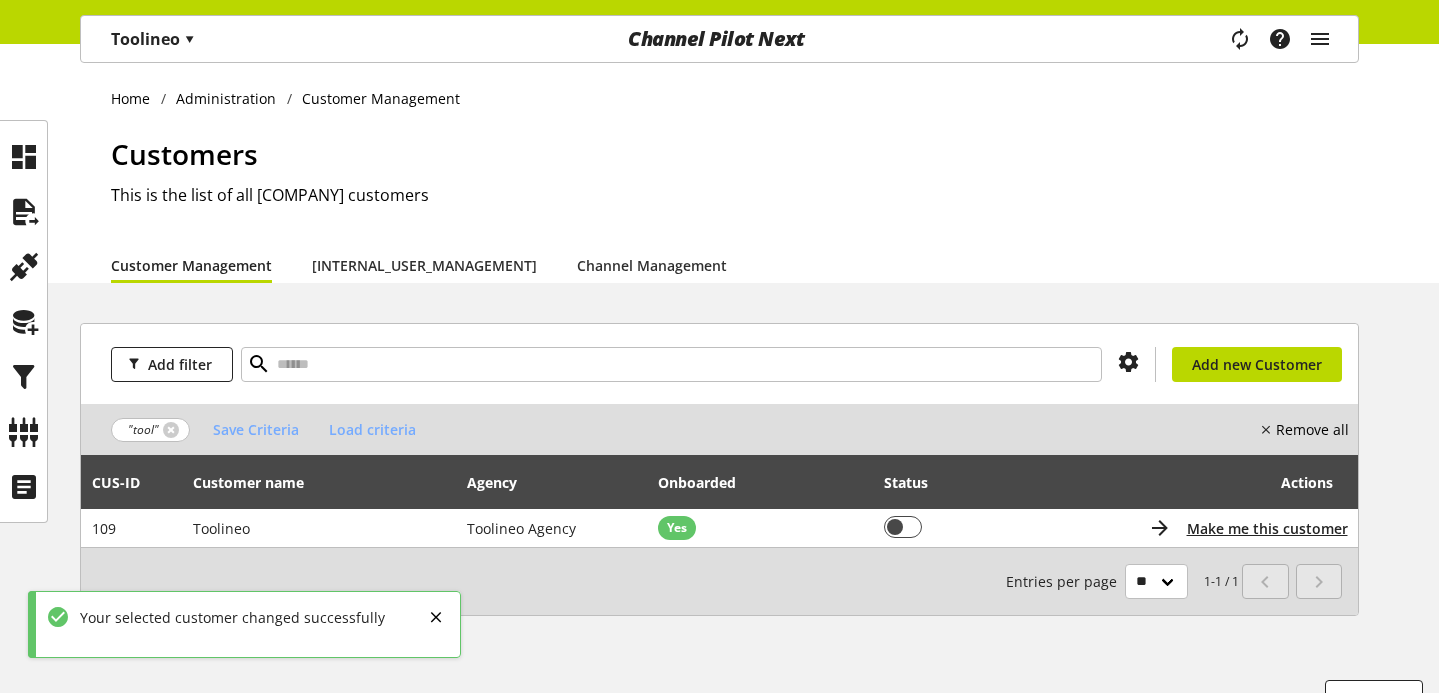 click on "Toolineo ▾ All customers ▾ Select customer All customers Admin-Customer [PERSON]'s Test Customer Loisiro subaccount [PERSON] Shop Settings Shop Management Channel Pilot Next Task manager Help center [PERSON] [PERSON] [EMAIL] User Management Administration Logout" at bounding box center (719, 22) 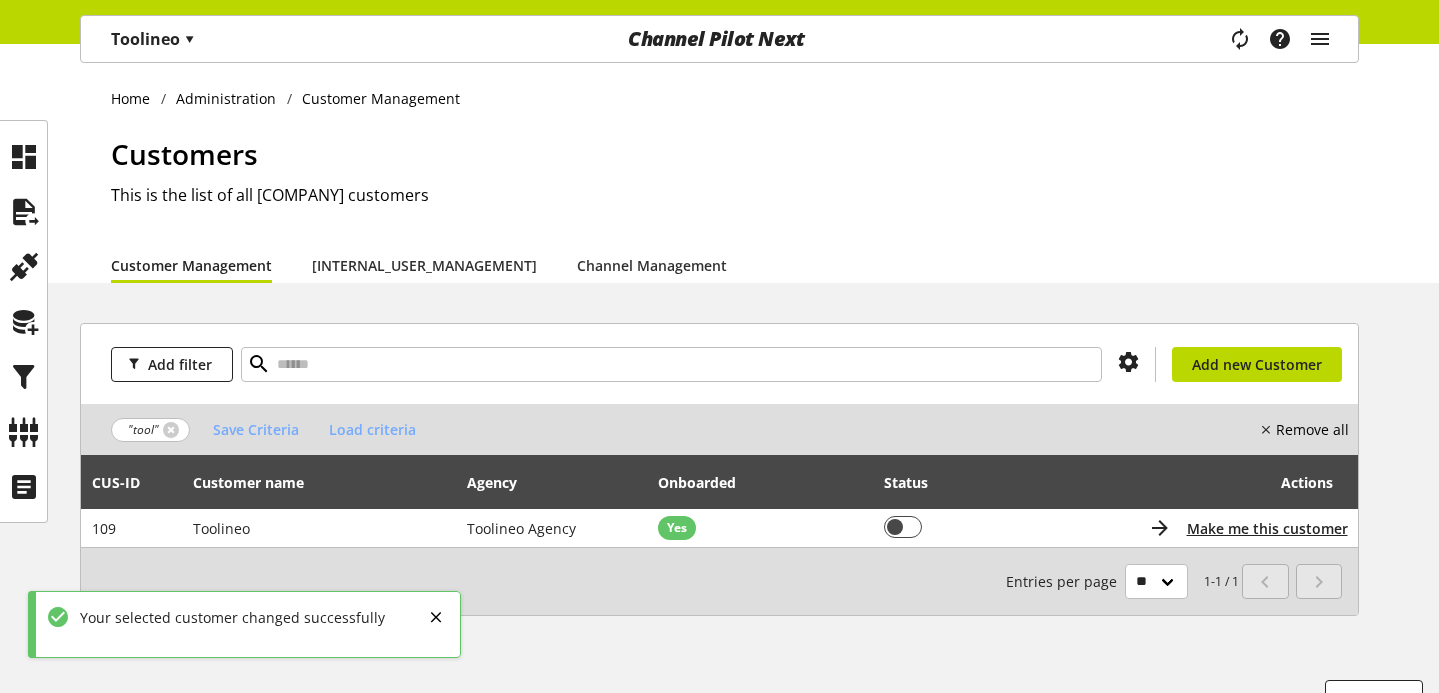 click on "Toolineo ▾" at bounding box center [153, 39] 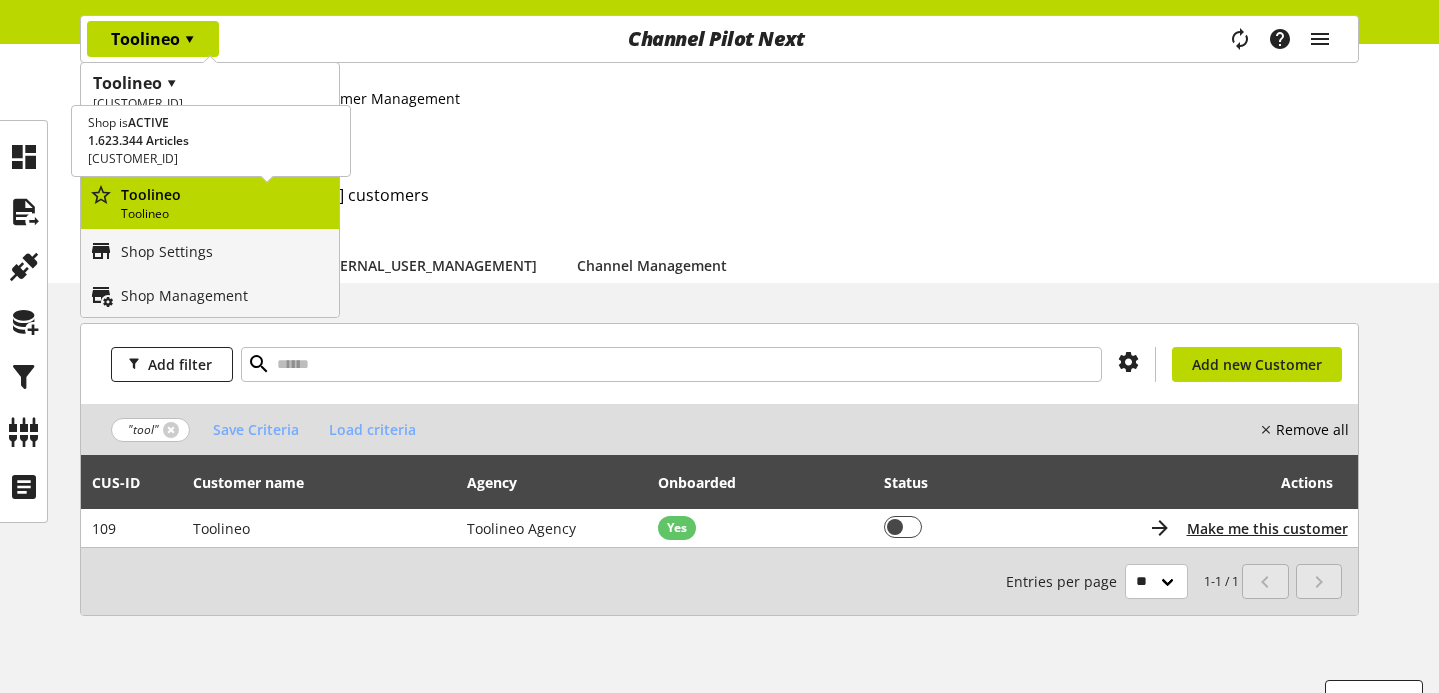 click on "Toolineo" at bounding box center [226, 194] 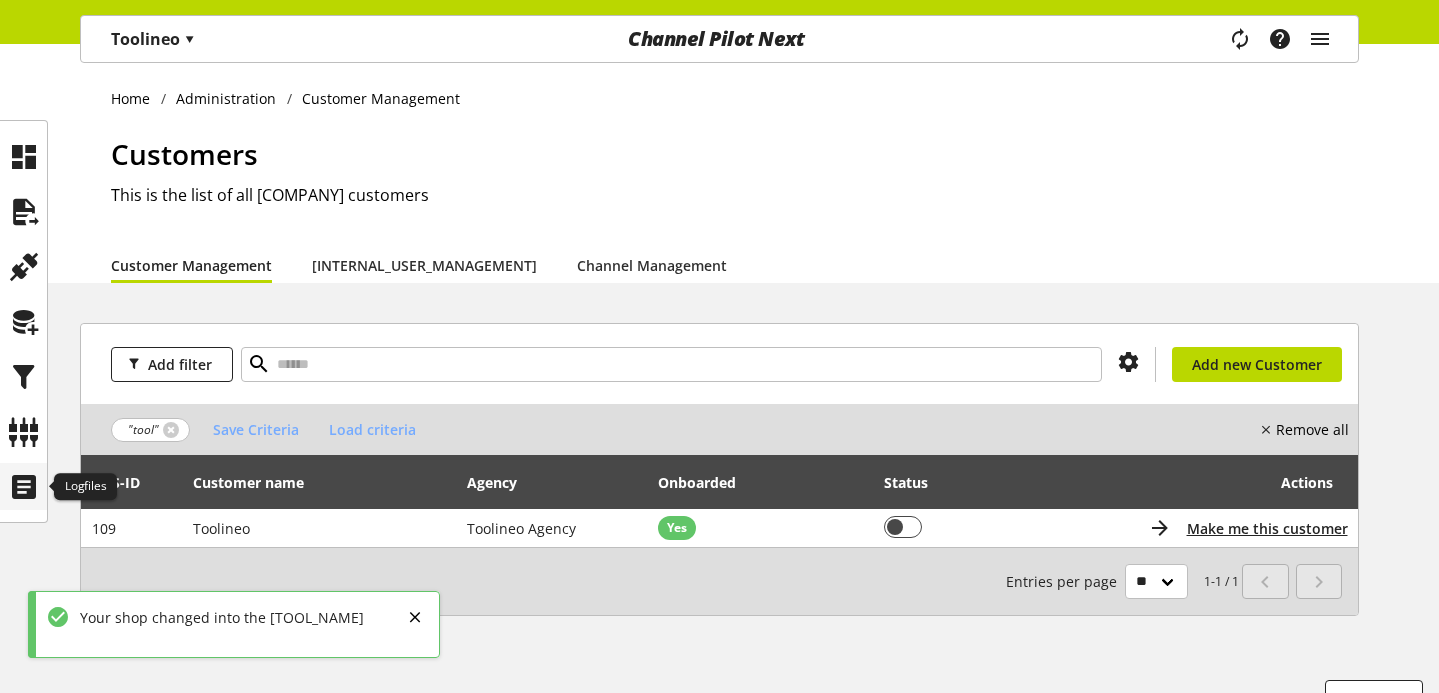 click at bounding box center (24, 487) 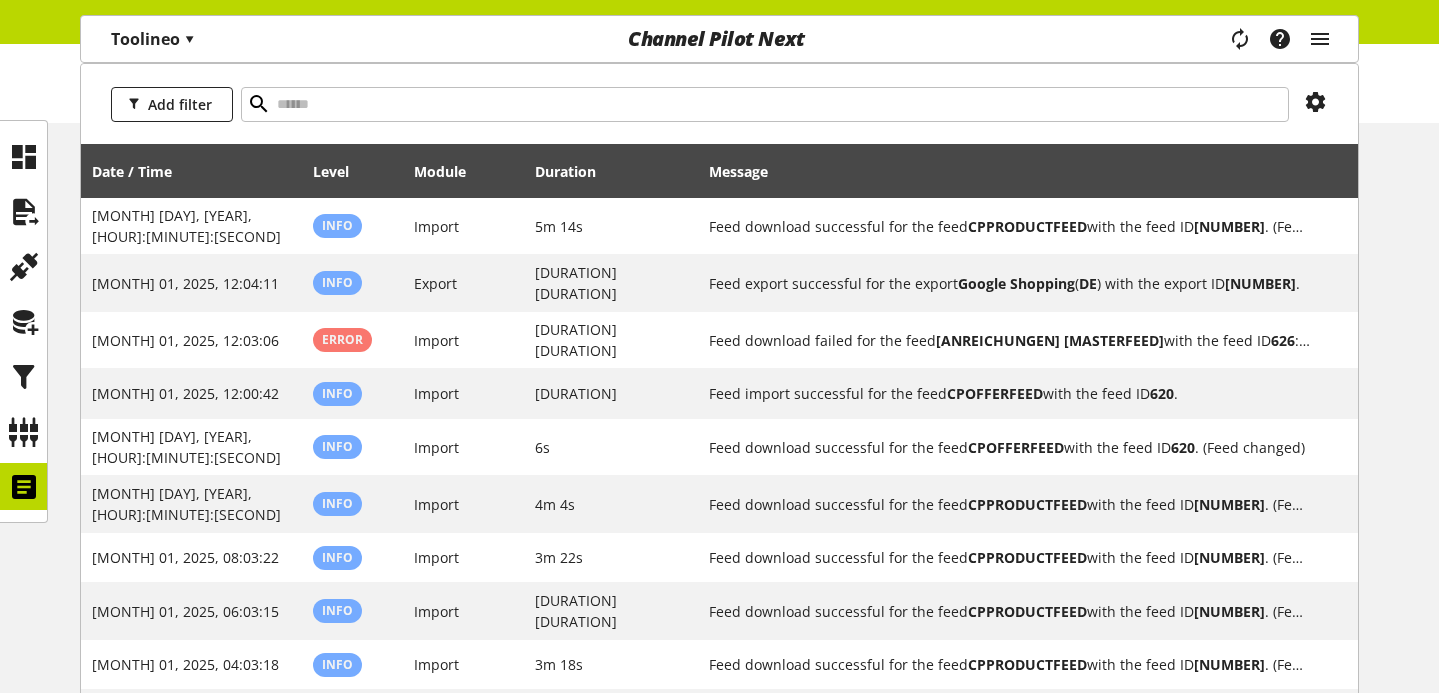 scroll, scrollTop: 260, scrollLeft: 0, axis: vertical 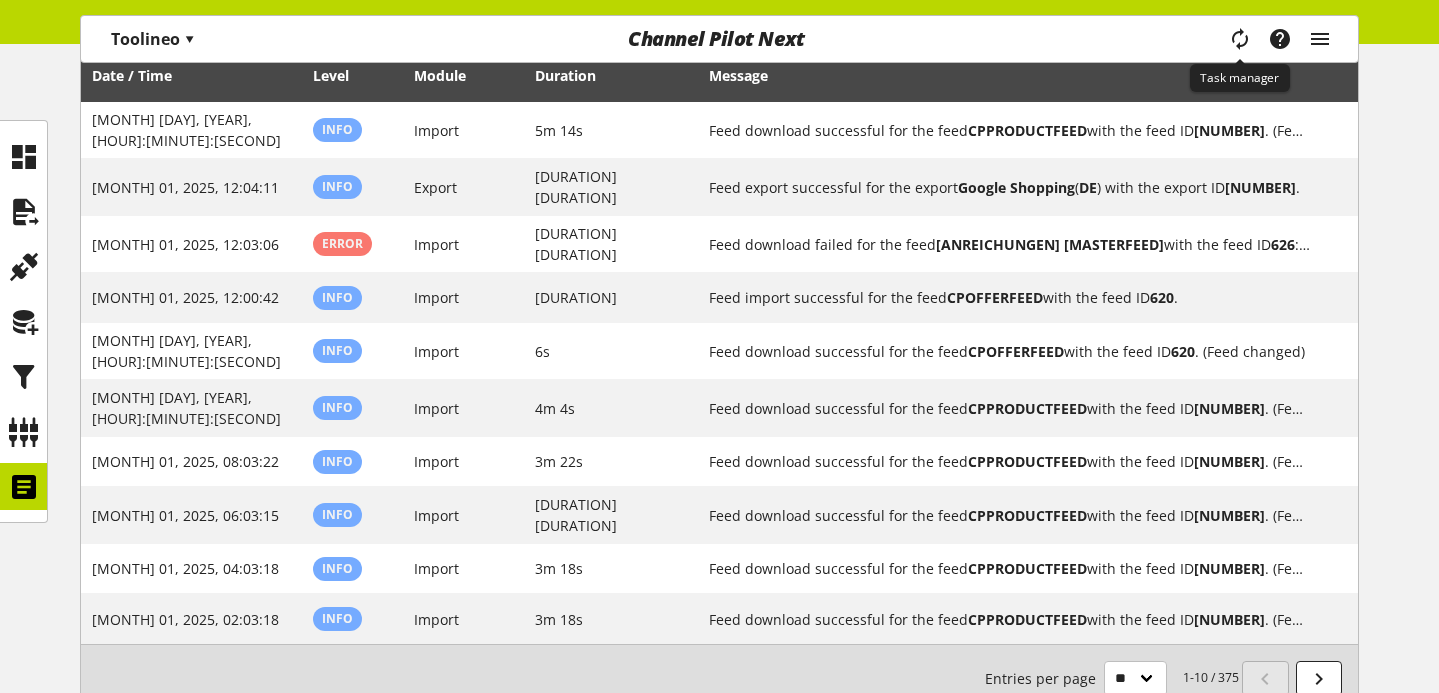 click at bounding box center (1240, 39) 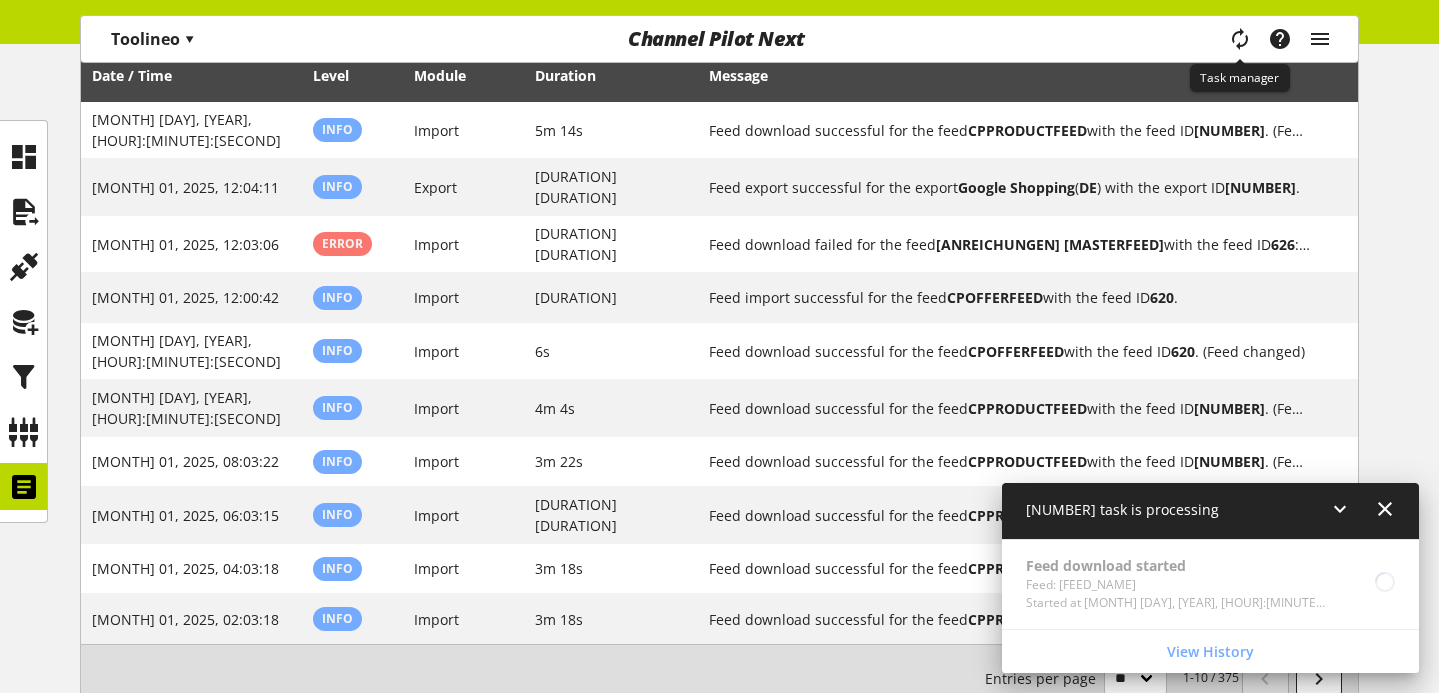 click at bounding box center [1240, 39] 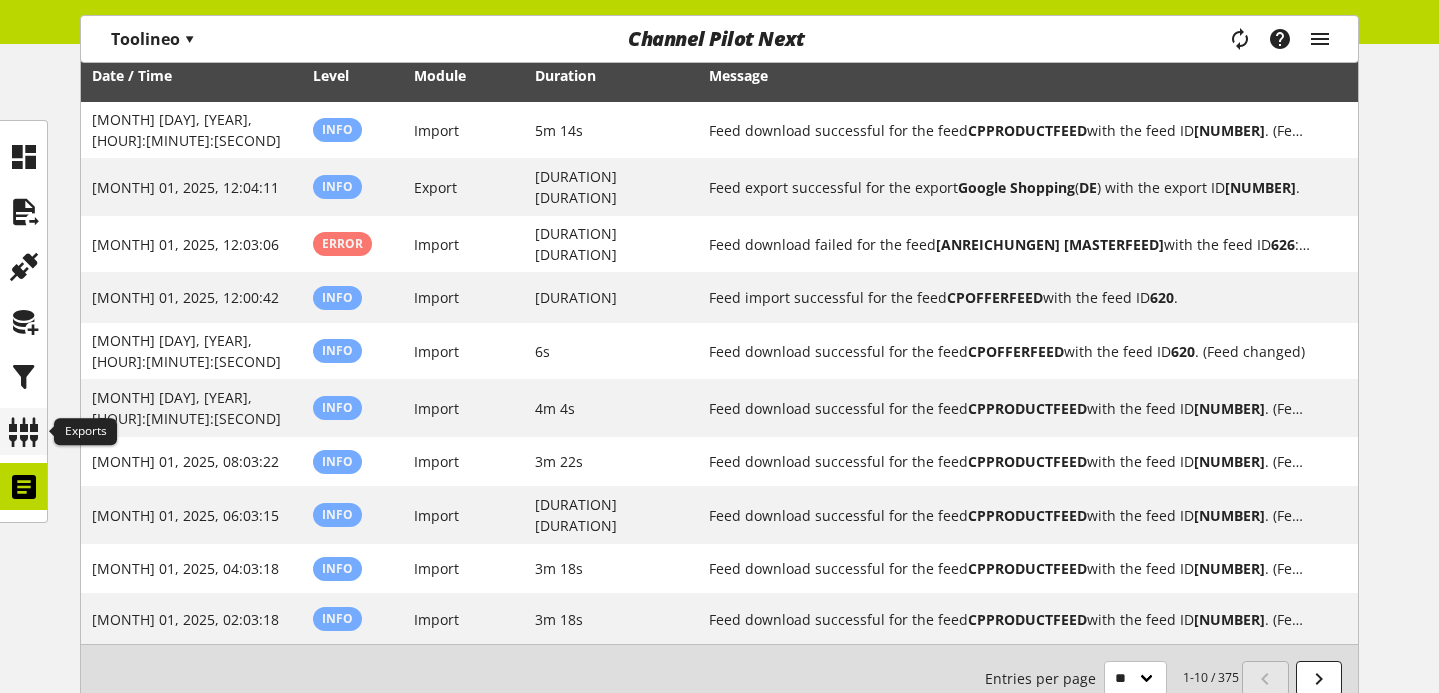 click at bounding box center (24, 432) 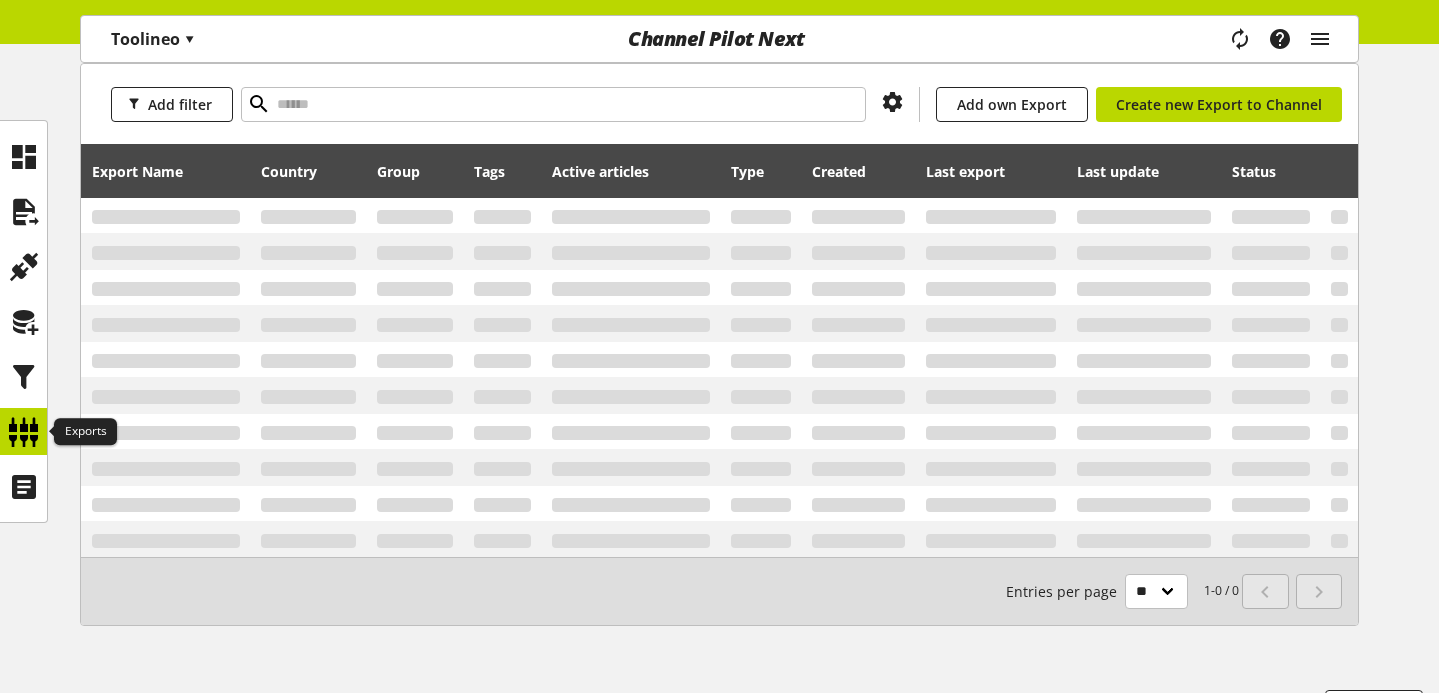 scroll, scrollTop: 0, scrollLeft: 0, axis: both 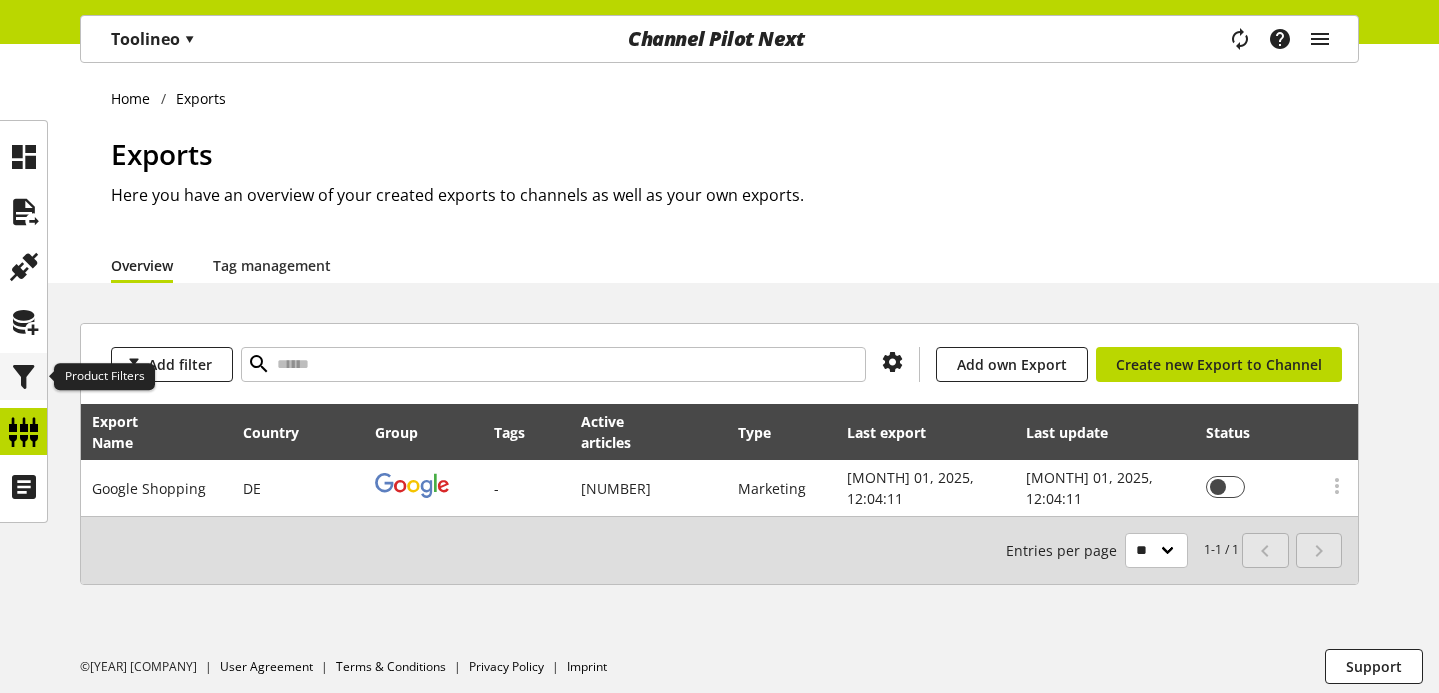 click at bounding box center (24, 377) 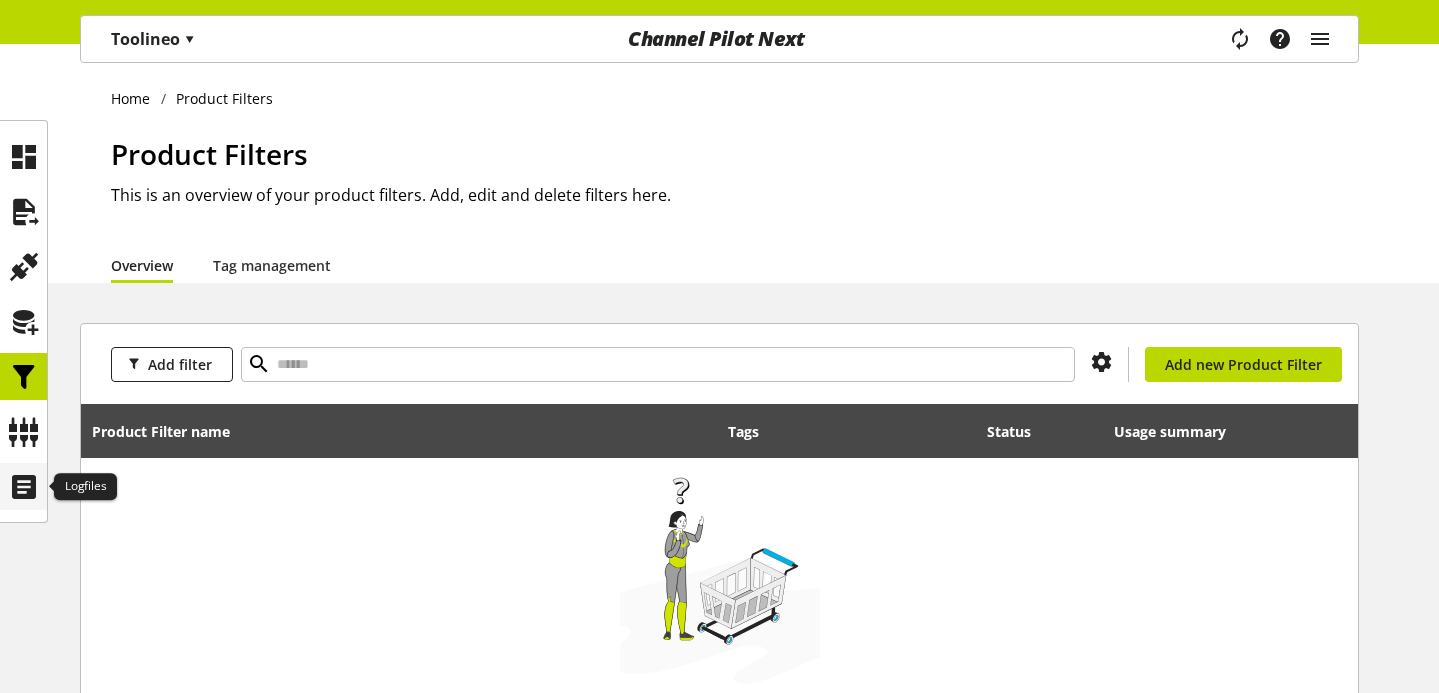 click at bounding box center (24, 487) 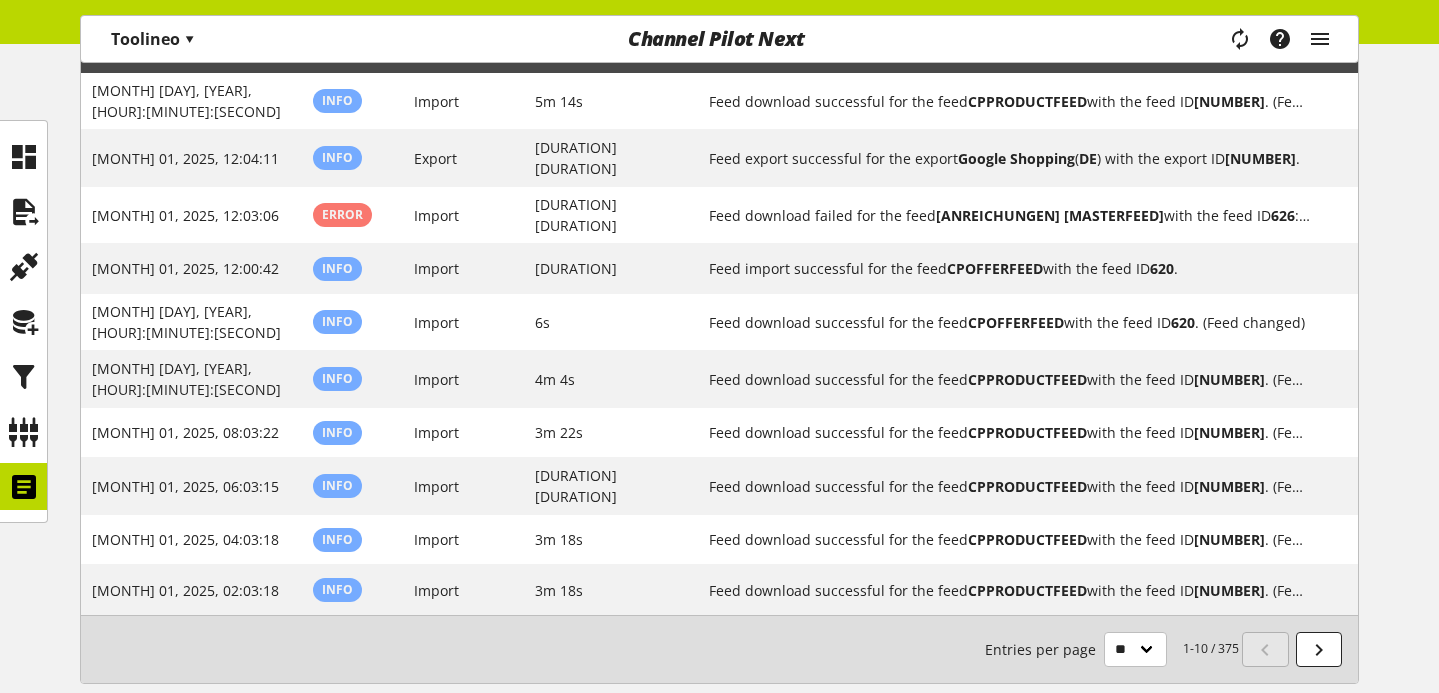 scroll, scrollTop: 353, scrollLeft: 0, axis: vertical 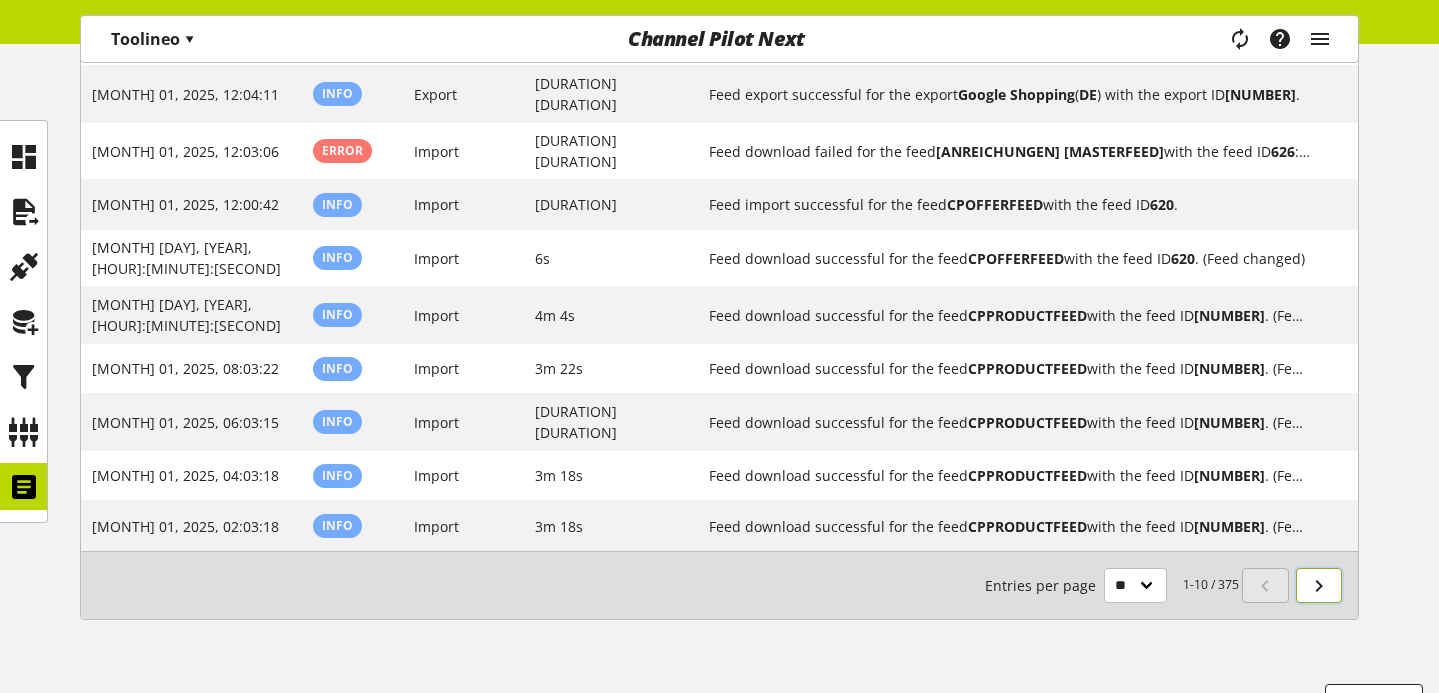 click at bounding box center (1319, 585) 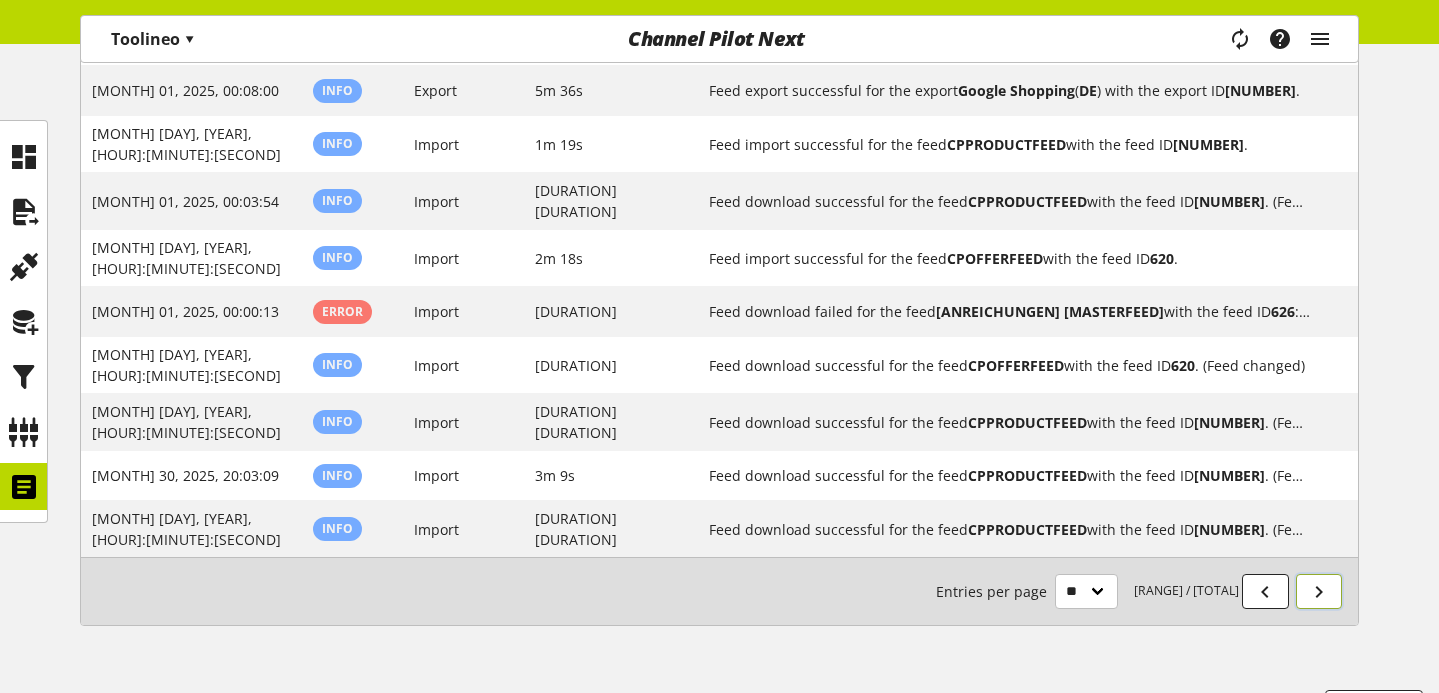 click at bounding box center (1319, 591) 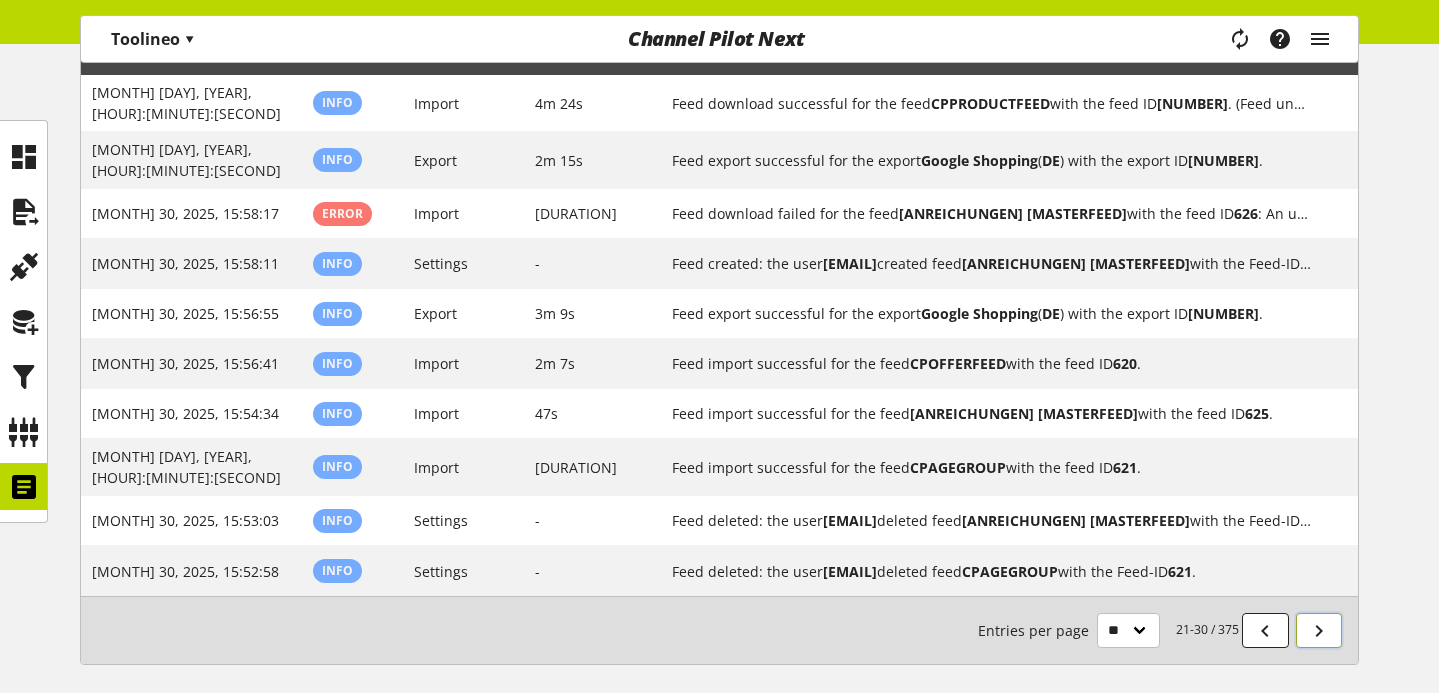 scroll, scrollTop: 284, scrollLeft: 0, axis: vertical 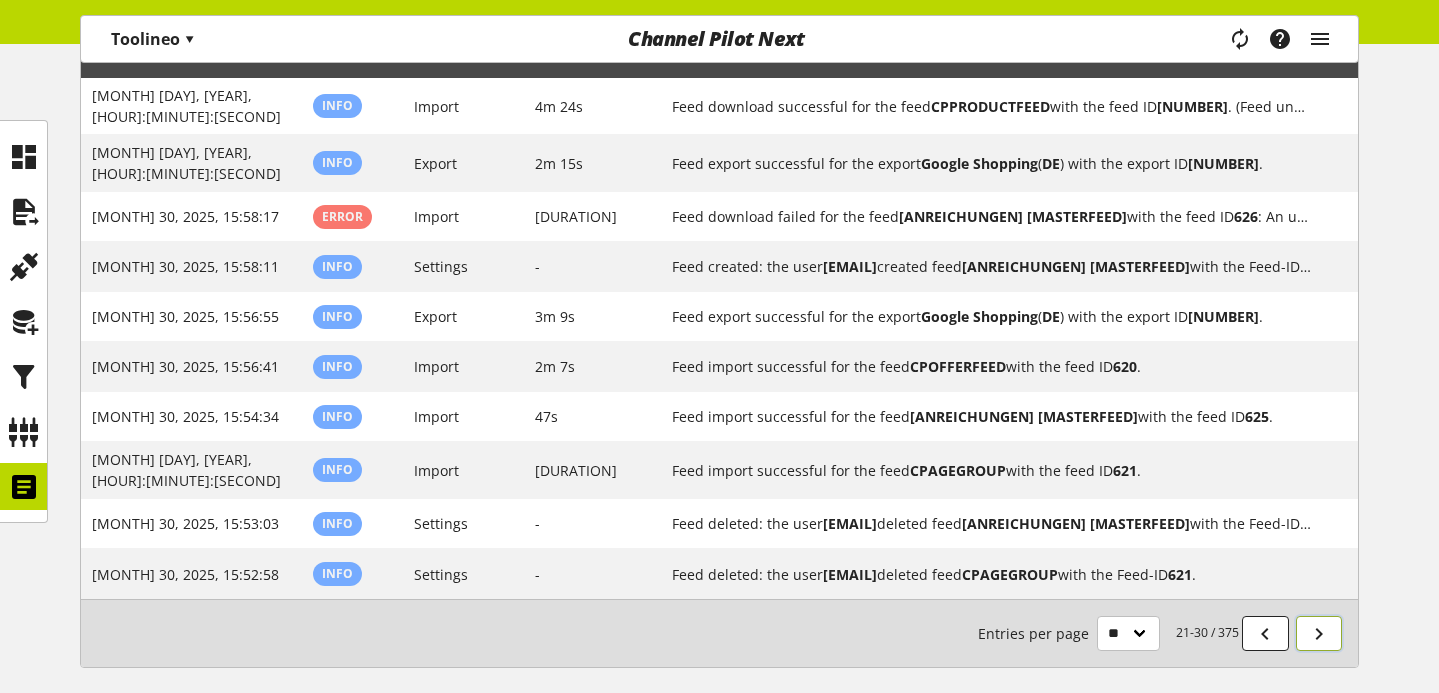 click at bounding box center (1319, 634) 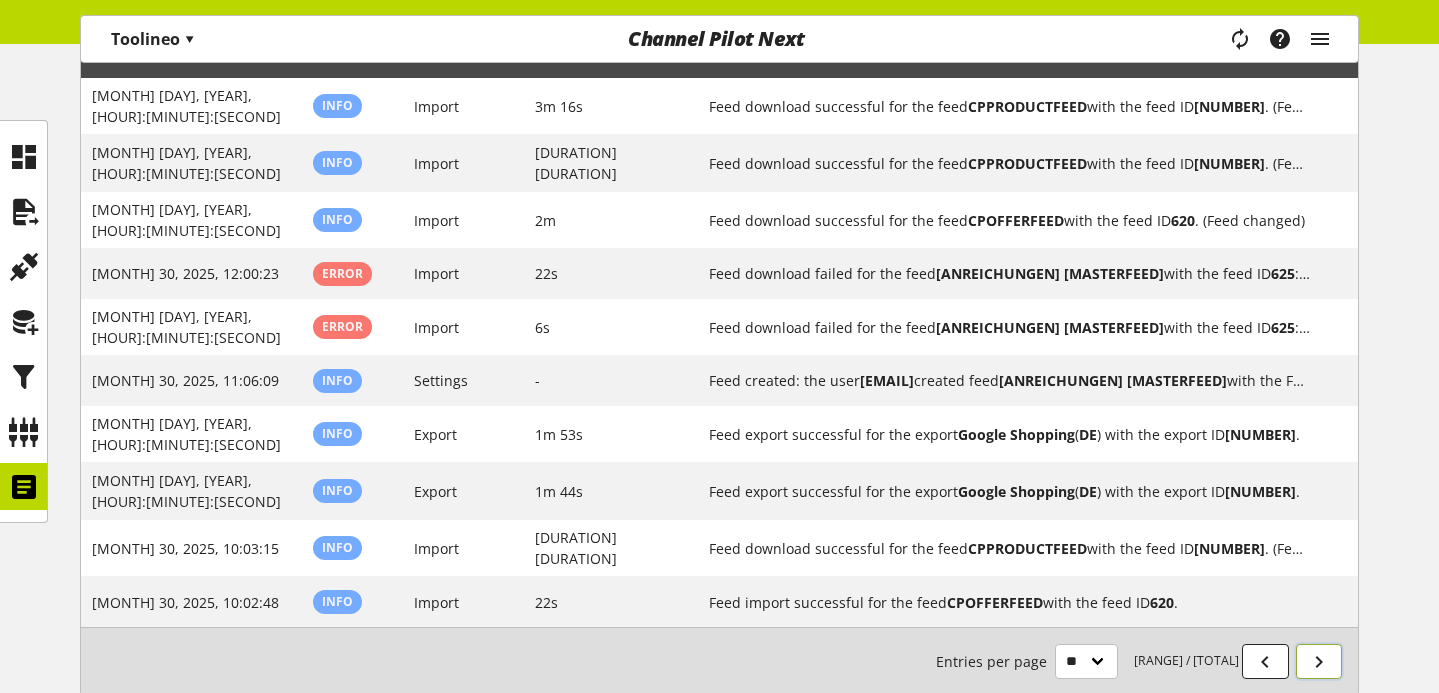 click at bounding box center [1319, 662] 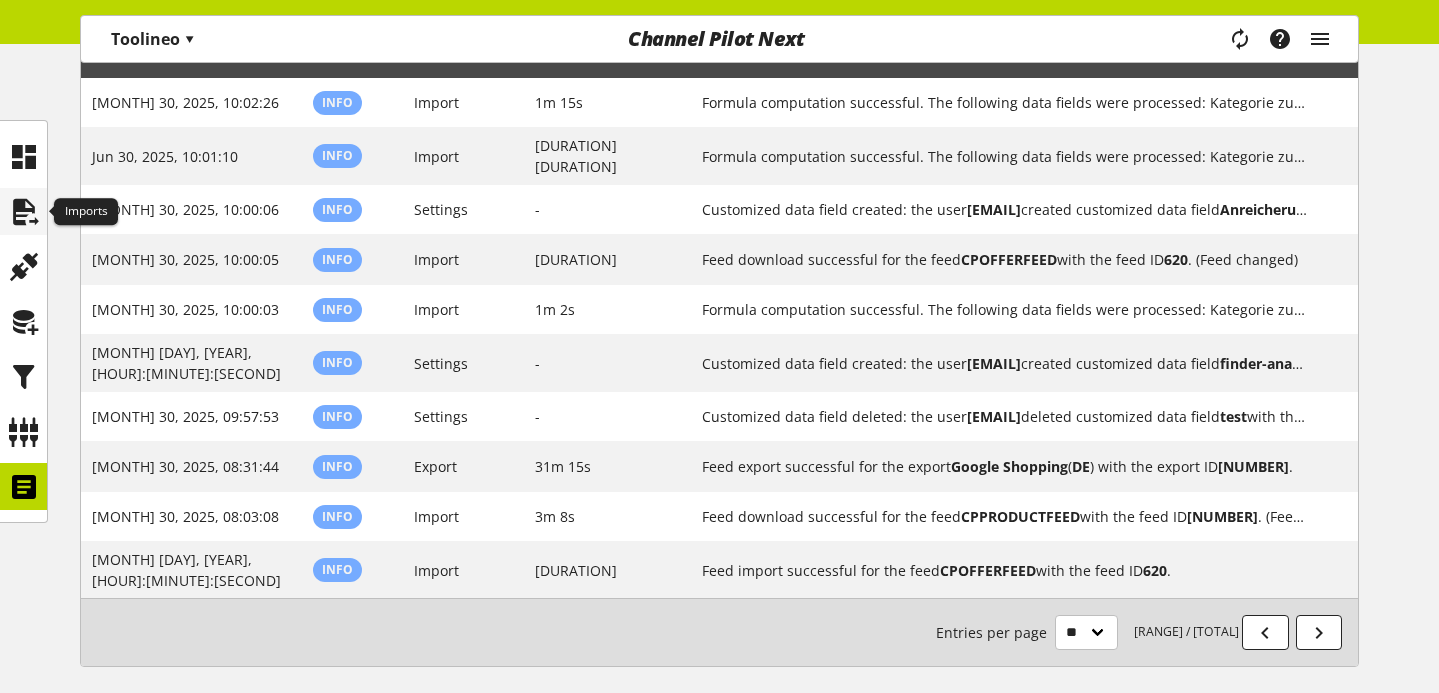 click at bounding box center (24, 212) 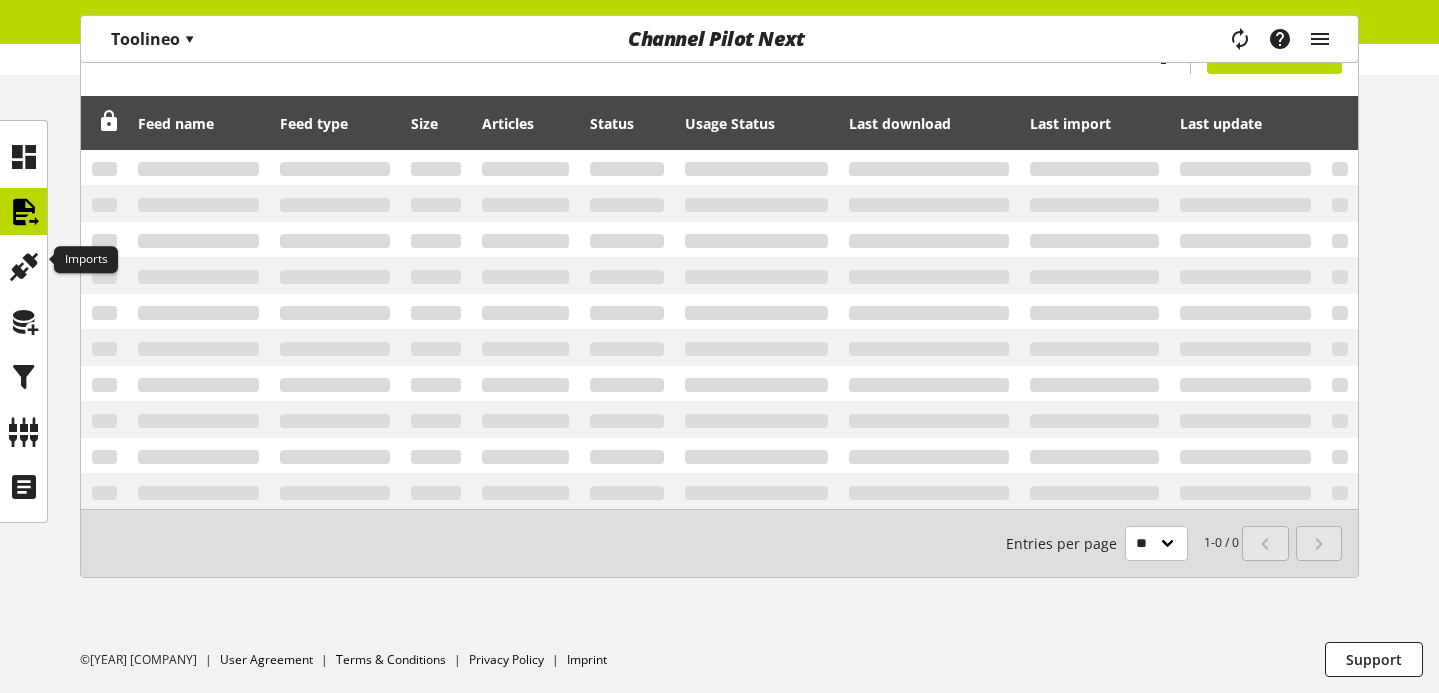 scroll, scrollTop: 0, scrollLeft: 0, axis: both 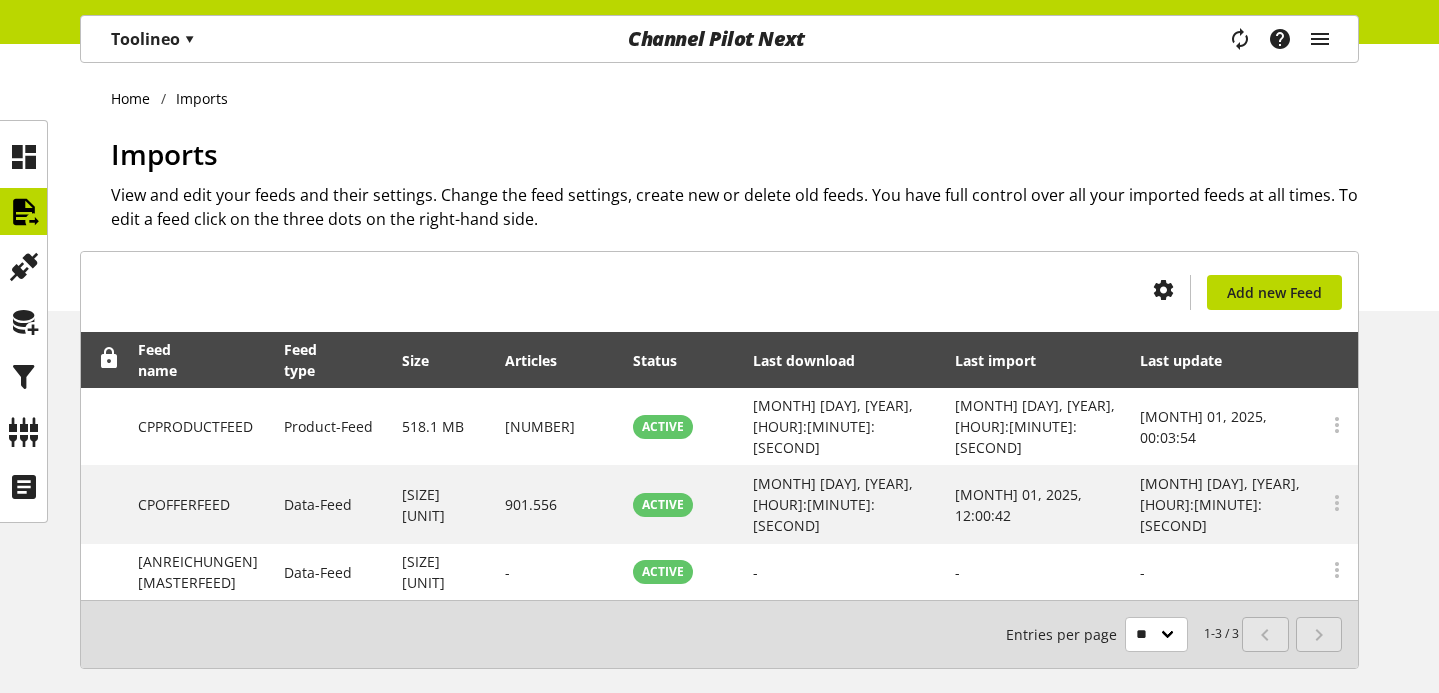 click on "Toolineo ▾" at bounding box center (153, 39) 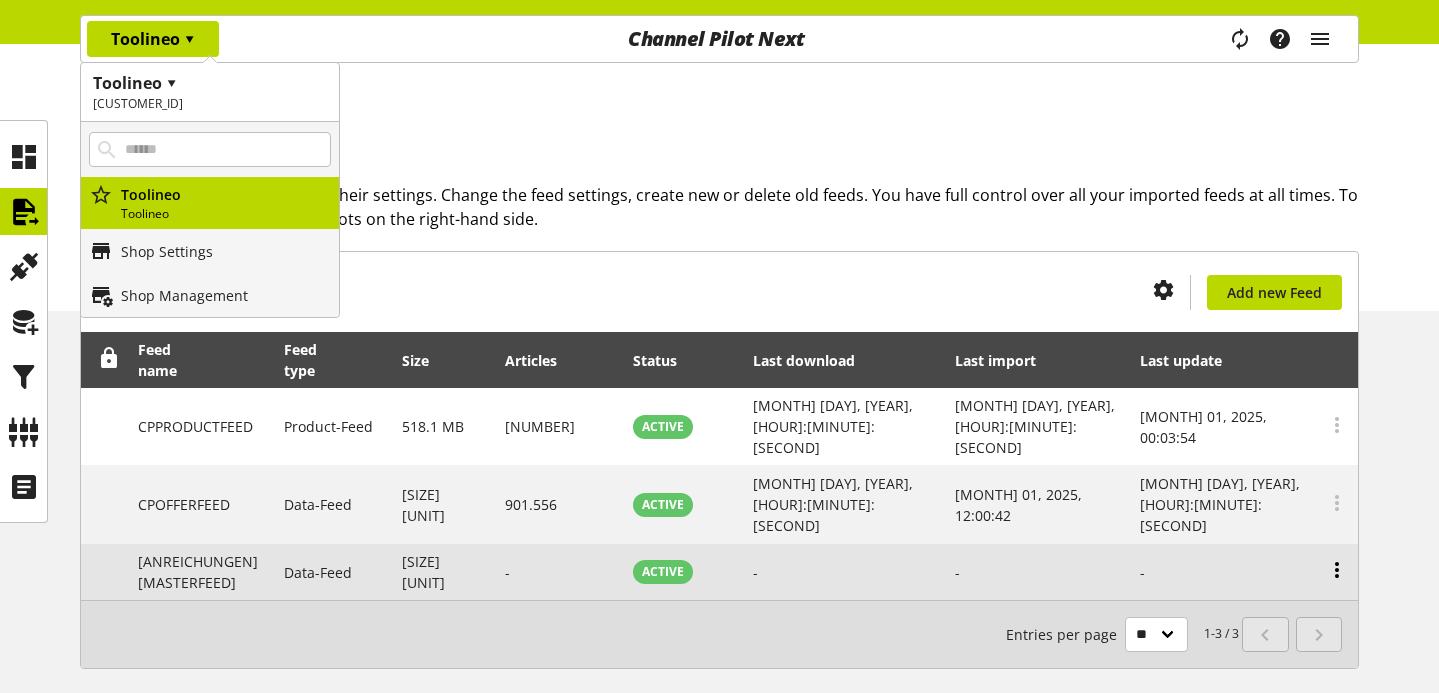 click at bounding box center [1337, 425] 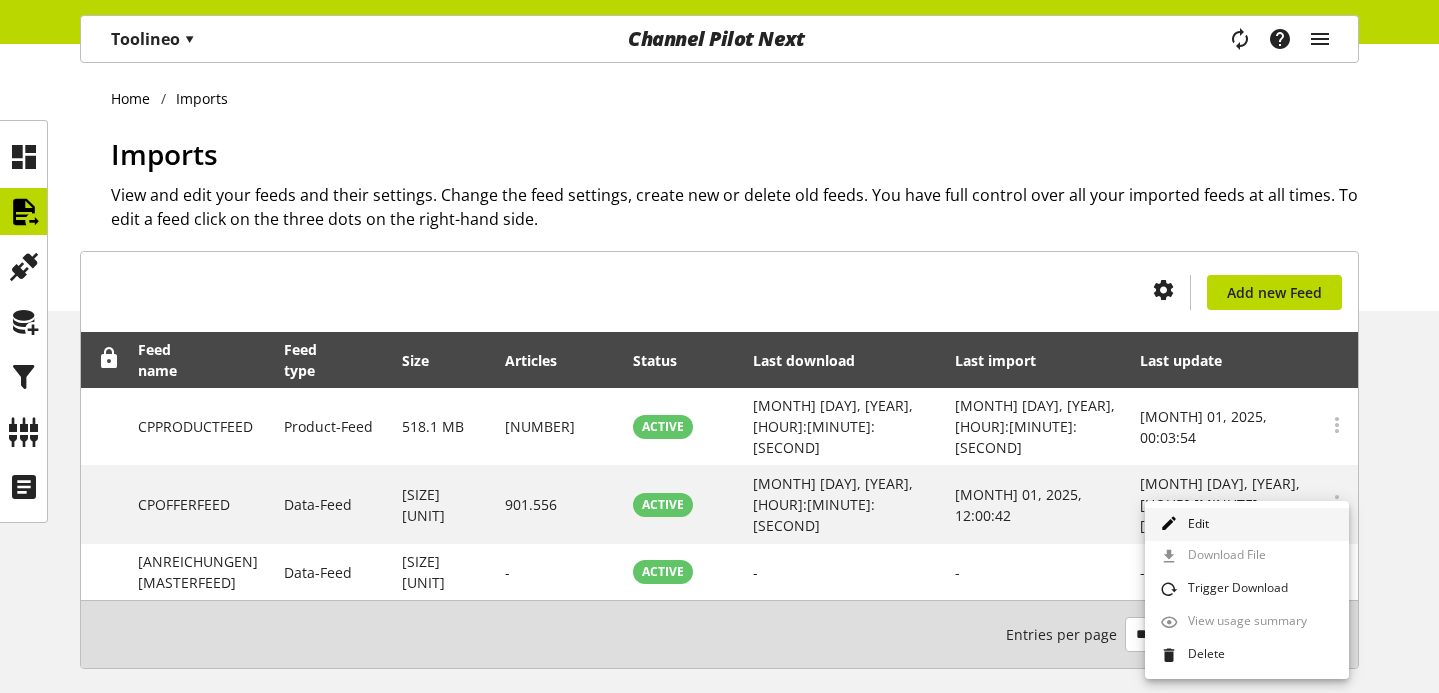 click on "Edit" at bounding box center (1247, 524) 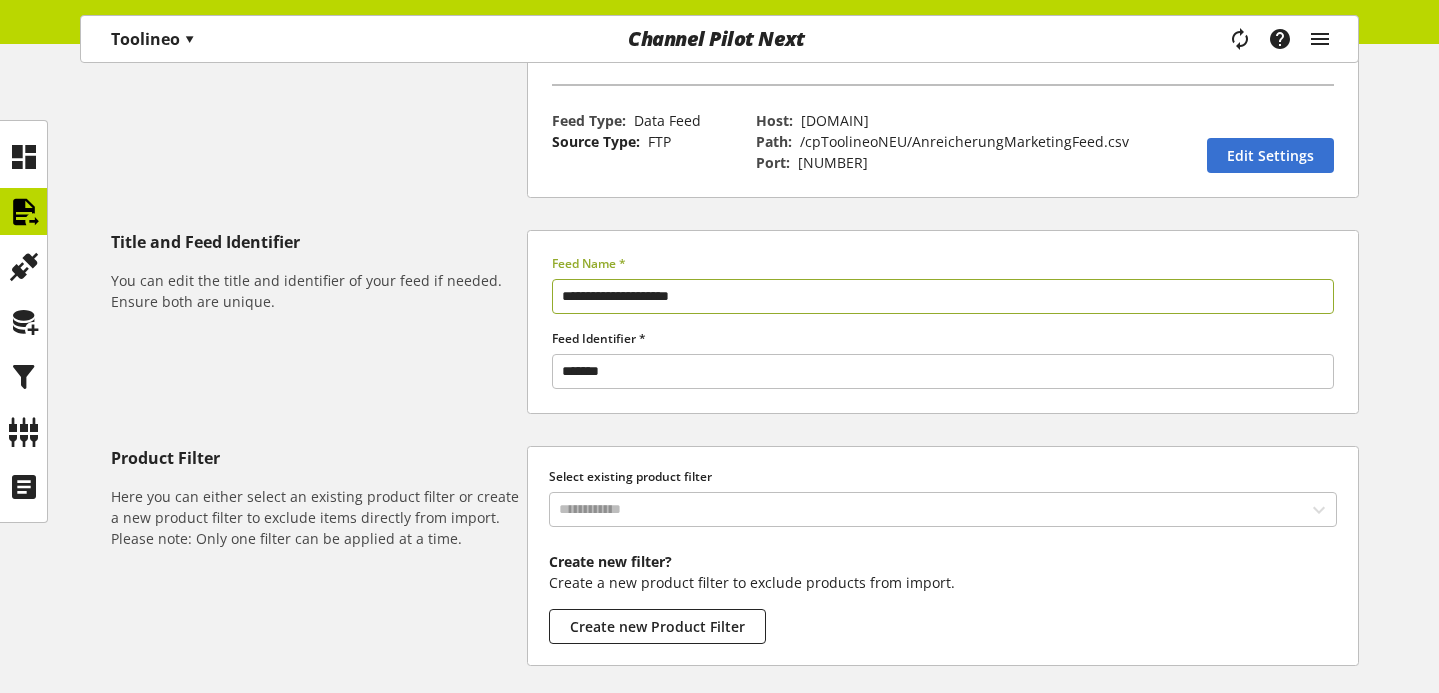 scroll, scrollTop: 217, scrollLeft: 0, axis: vertical 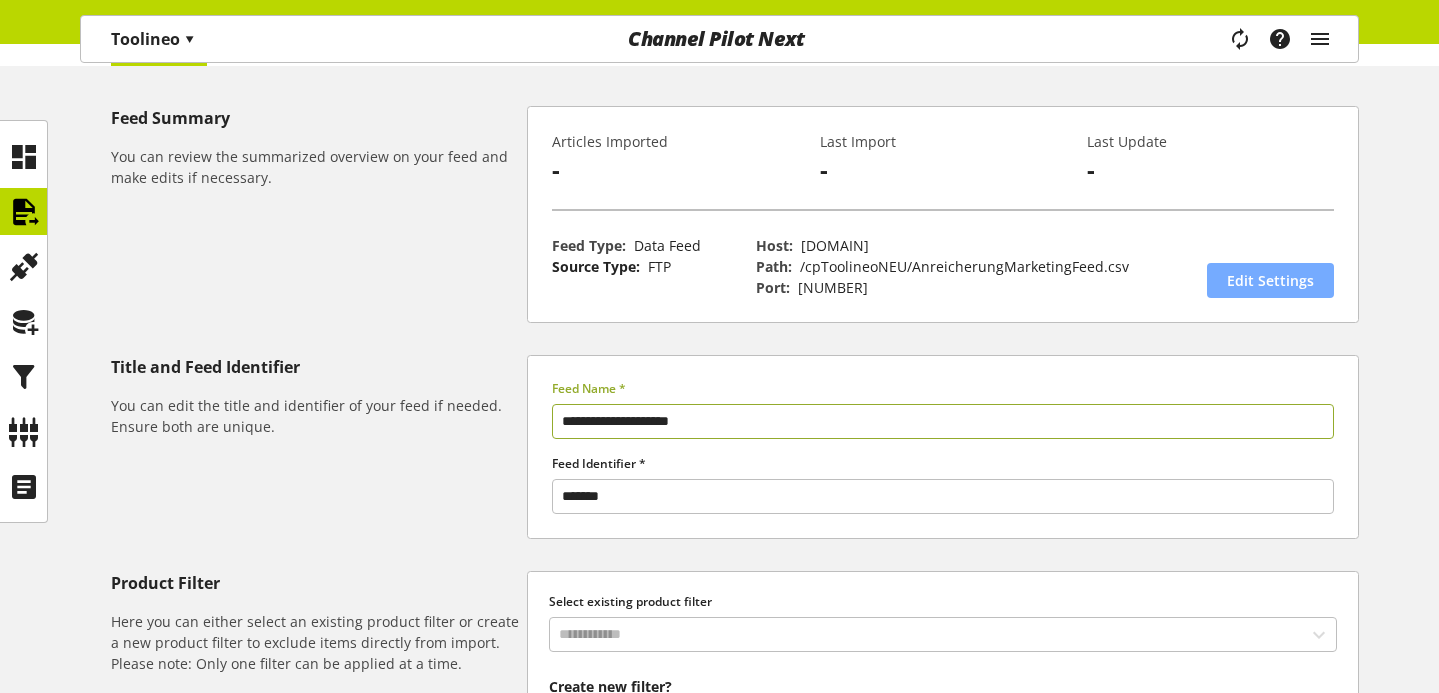 click on "Edit Settings" at bounding box center (1270, 280) 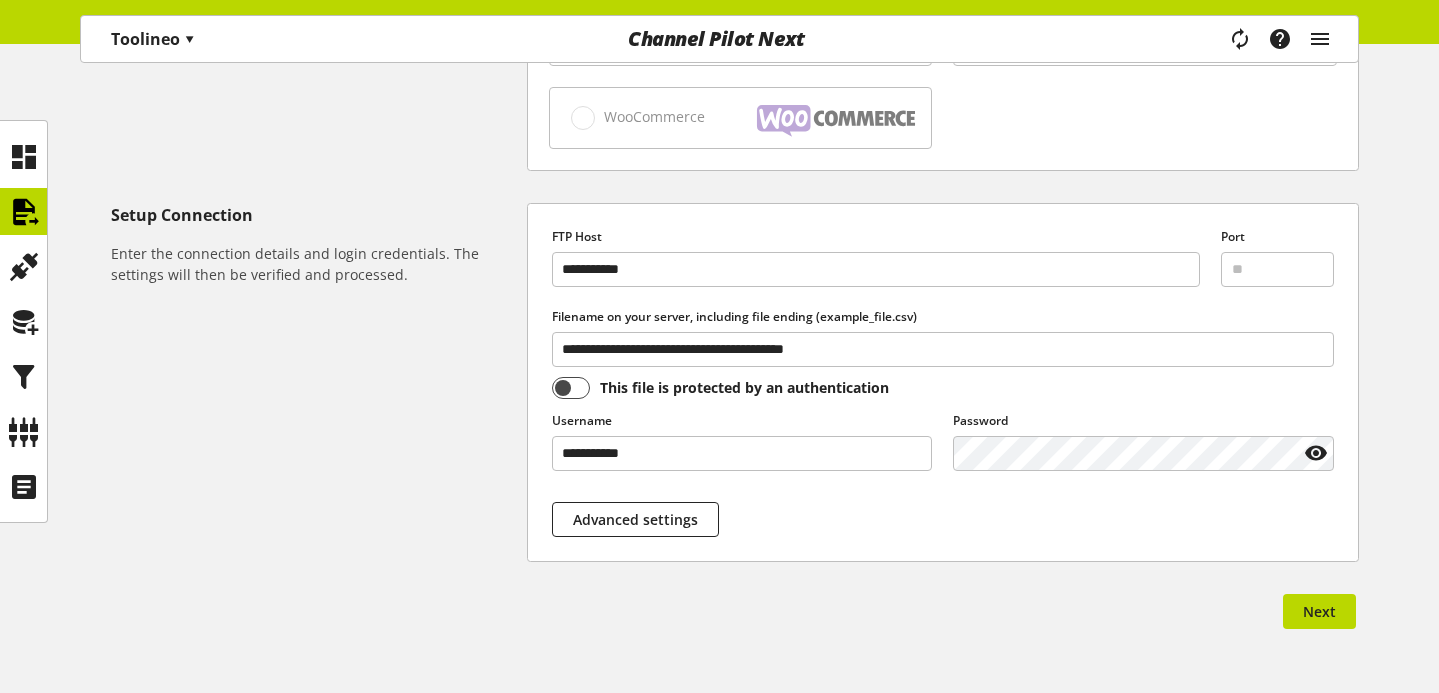 scroll, scrollTop: 1078, scrollLeft: 0, axis: vertical 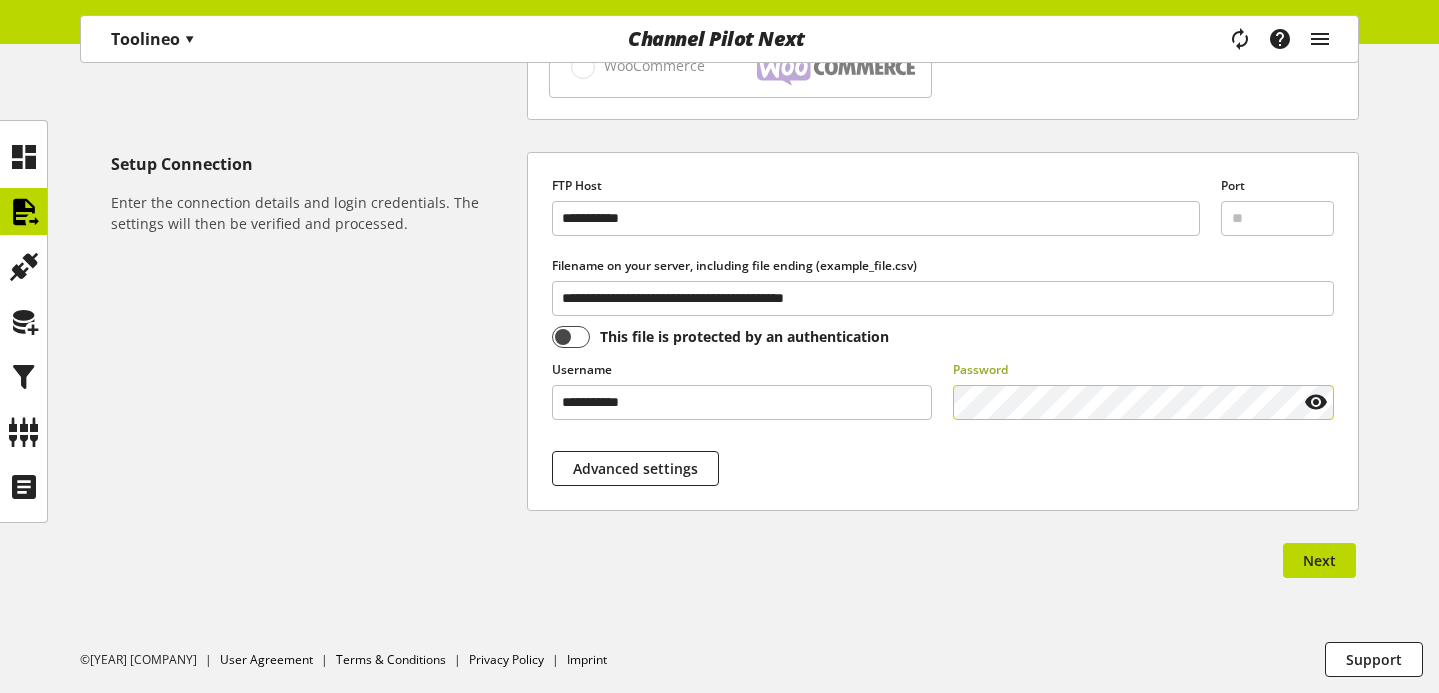 click at bounding box center [1316, 402] 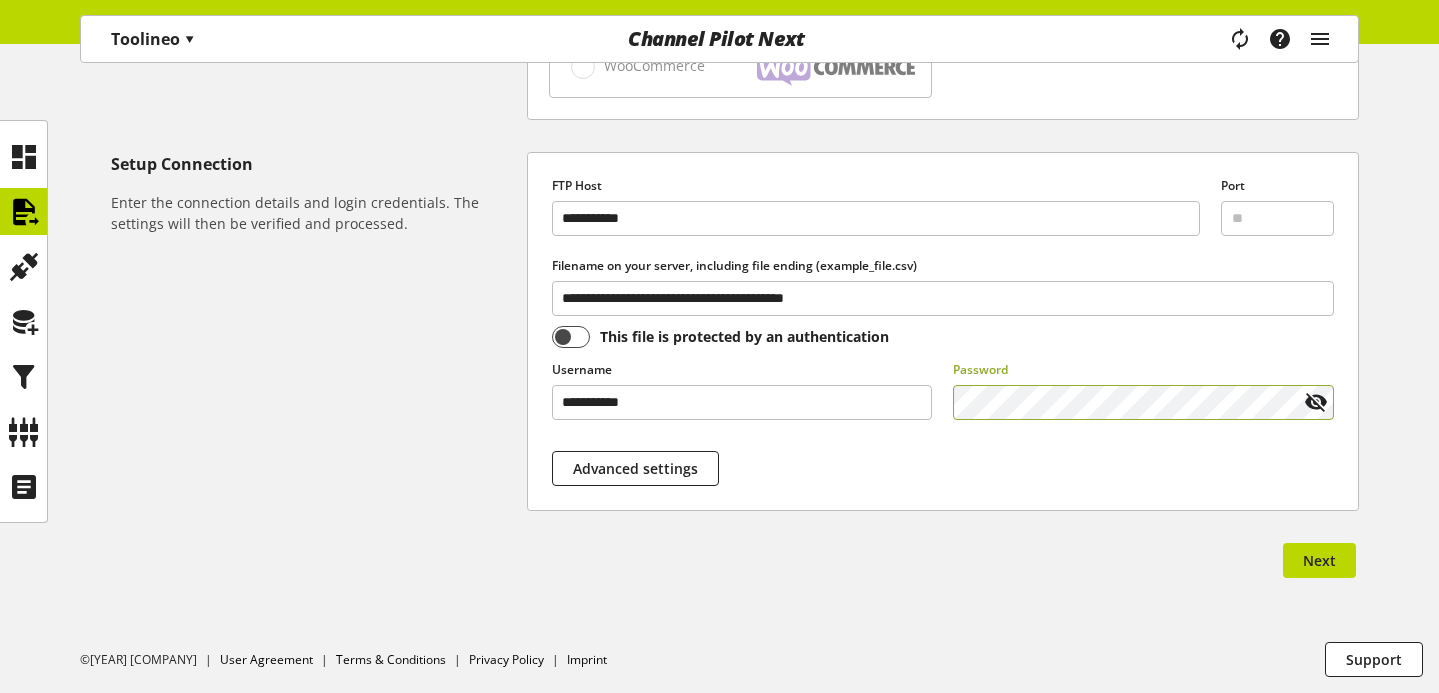 click at bounding box center (1316, 402) 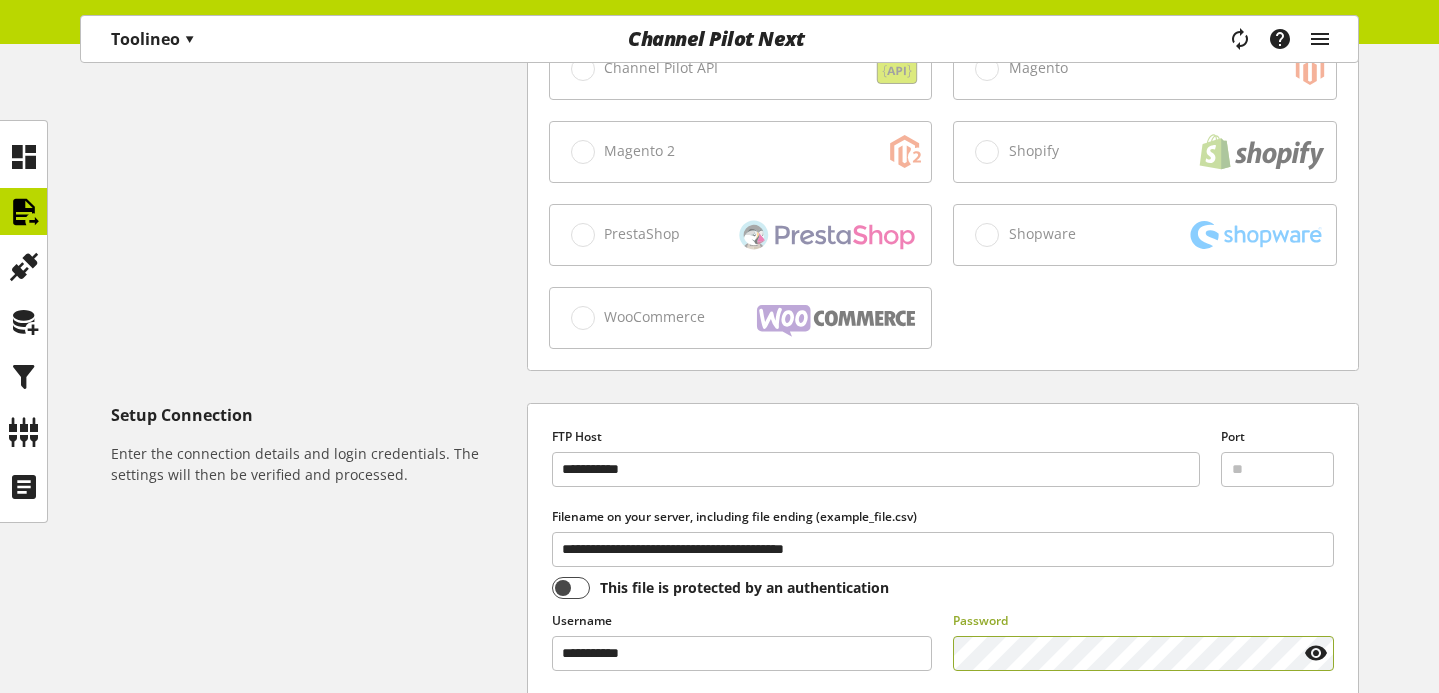 scroll, scrollTop: 1078, scrollLeft: 0, axis: vertical 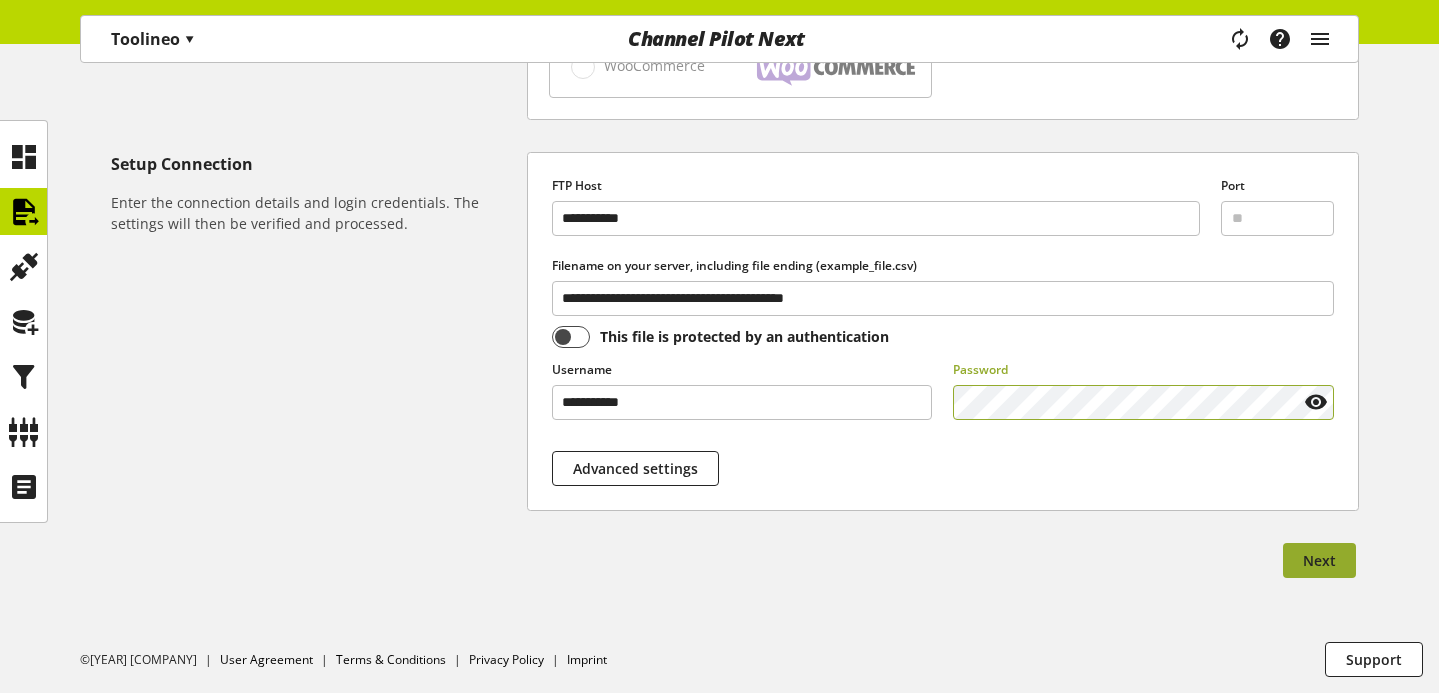click on "Next" at bounding box center (1319, 560) 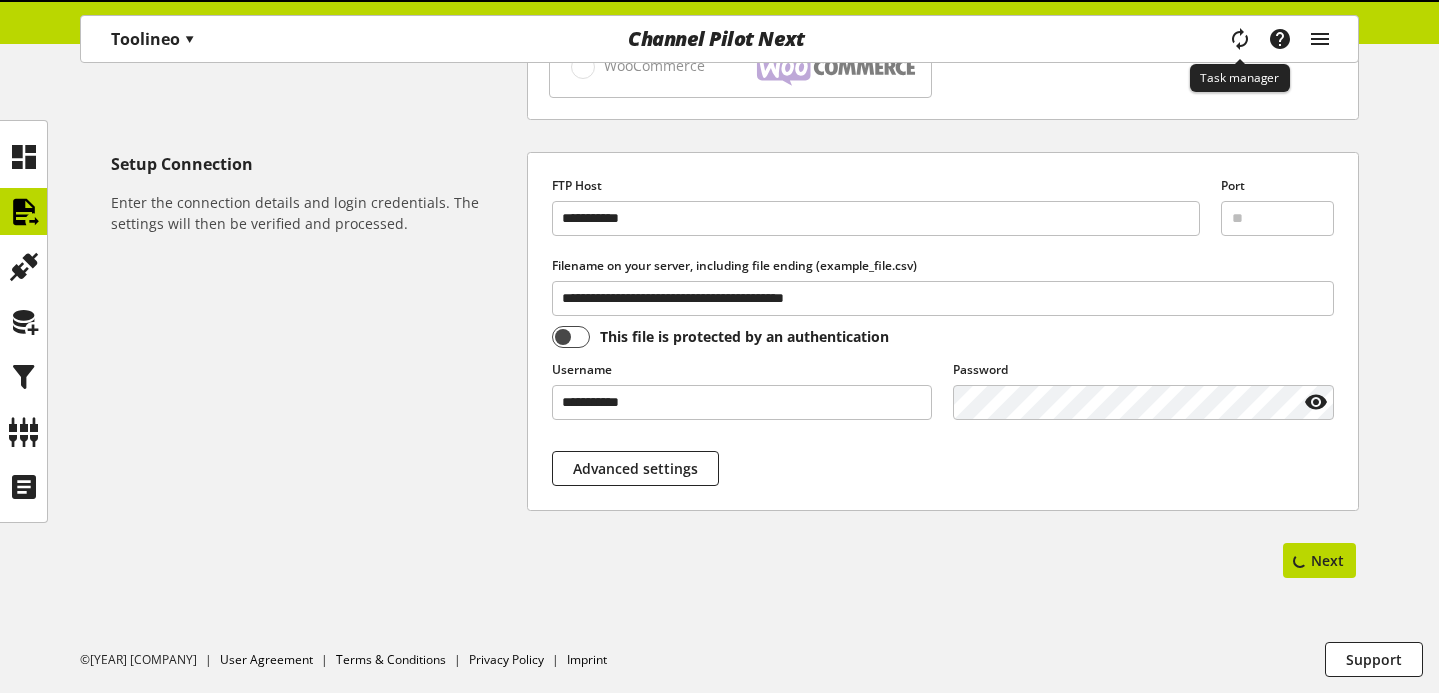click at bounding box center [1240, 39] 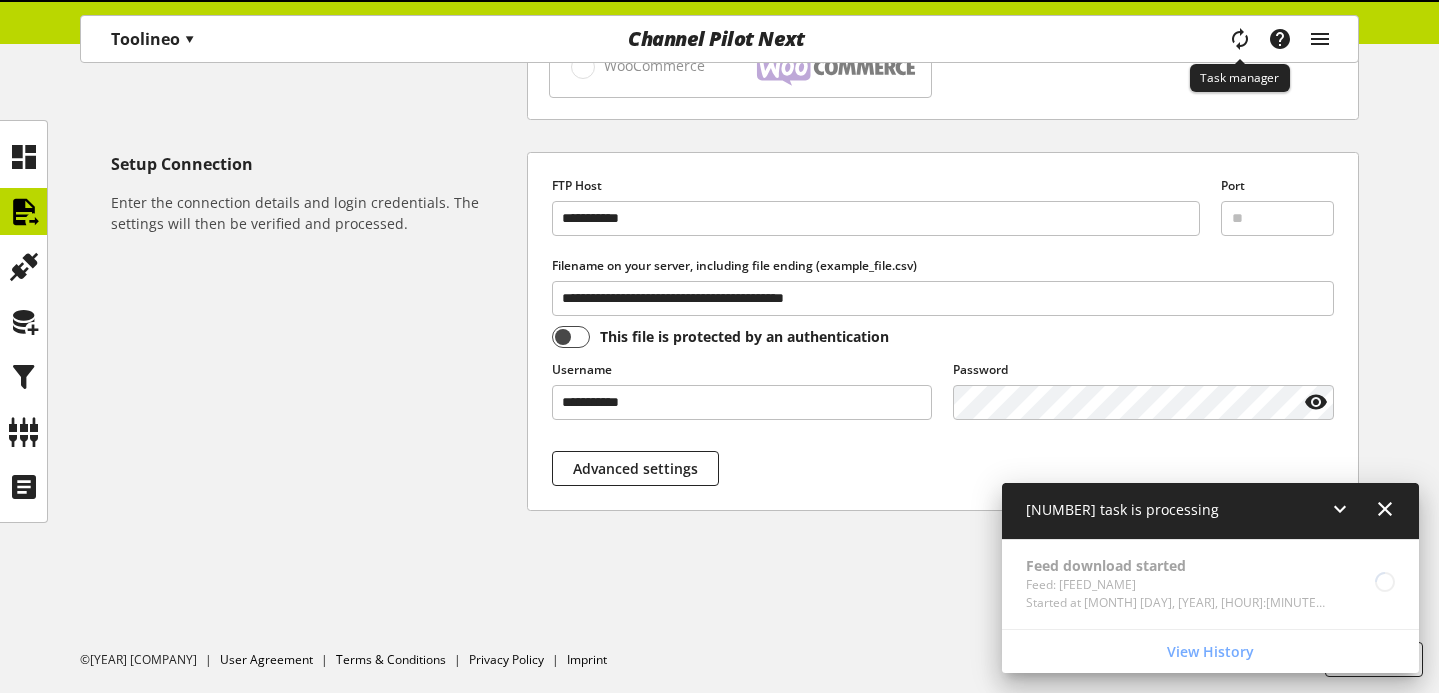 click at bounding box center (1240, 39) 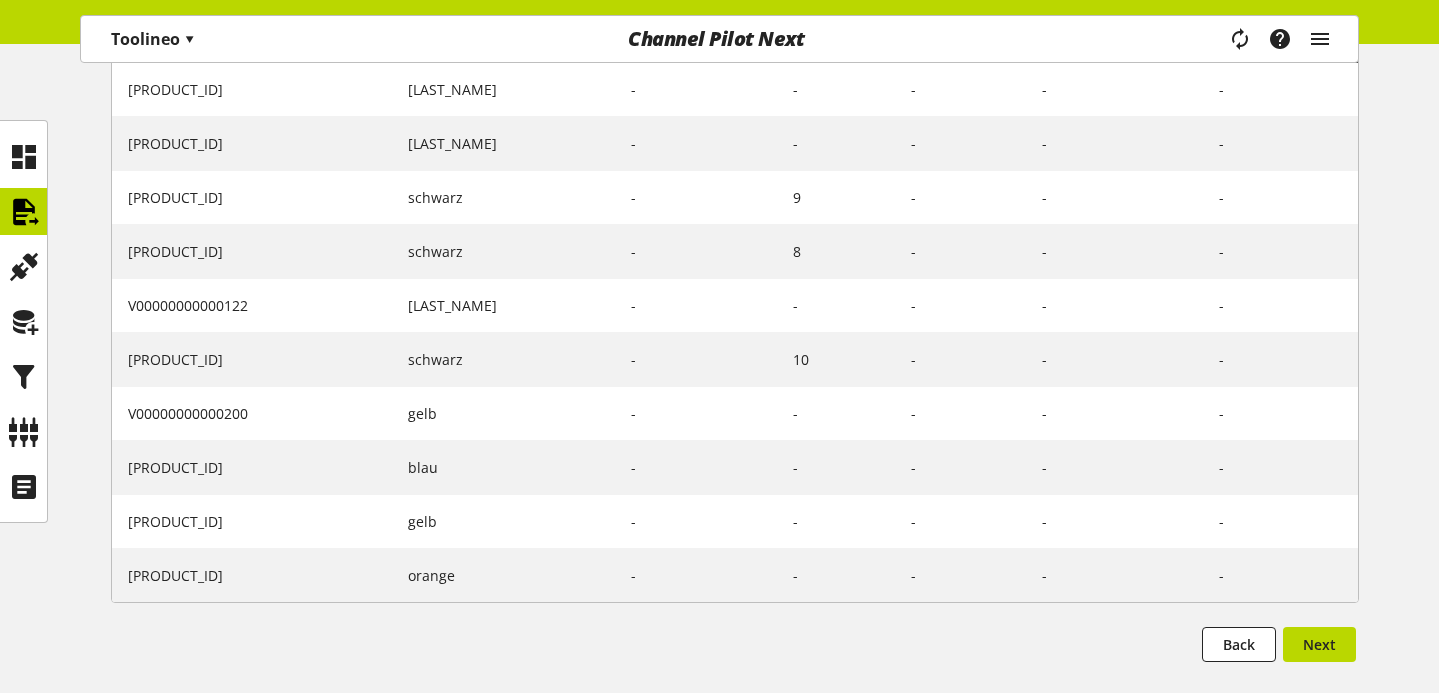 scroll, scrollTop: 808, scrollLeft: 0, axis: vertical 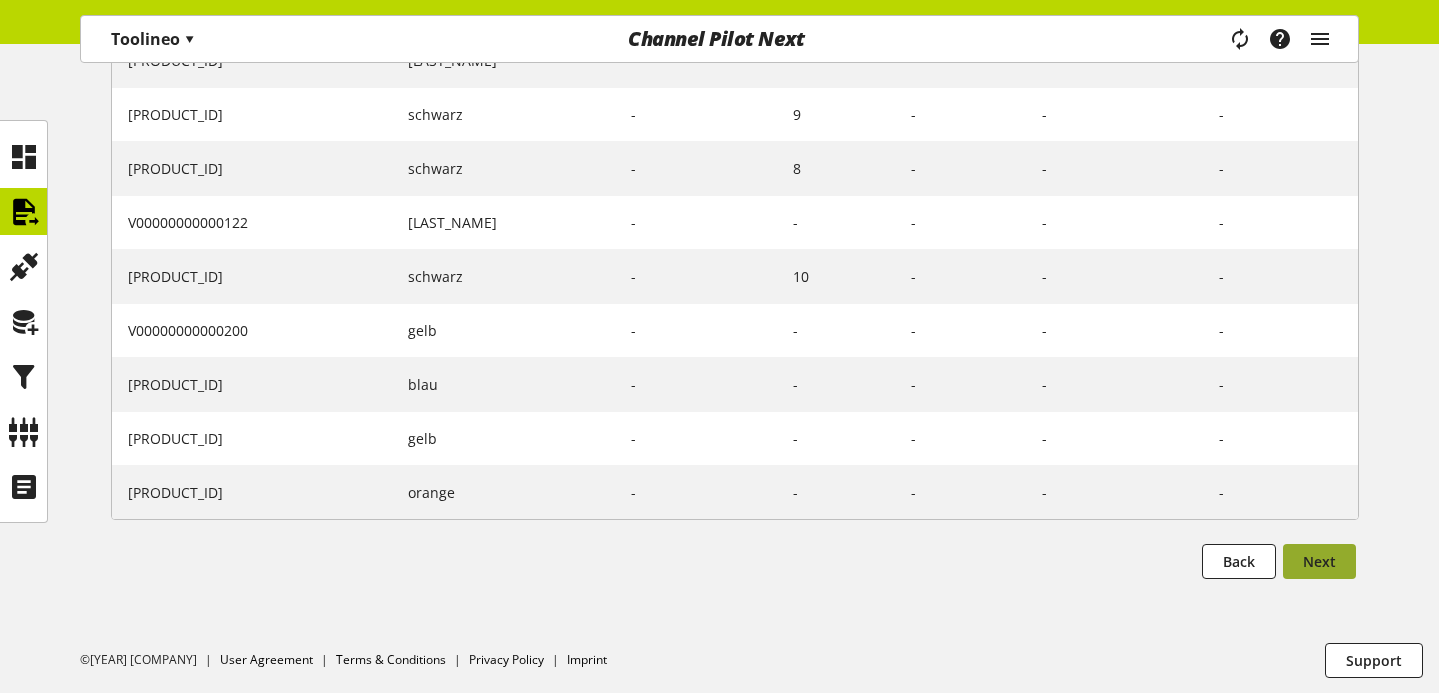 click on "Next" at bounding box center (1319, 561) 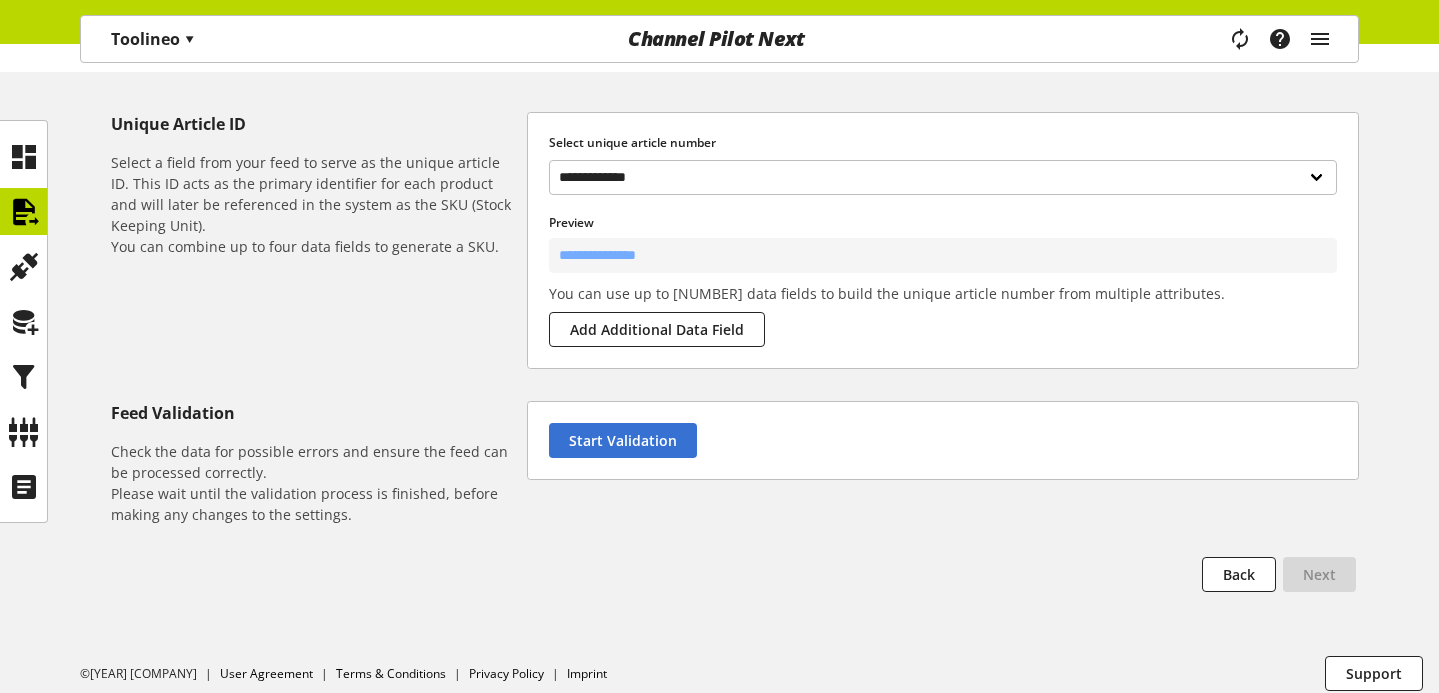 scroll, scrollTop: 229, scrollLeft: 0, axis: vertical 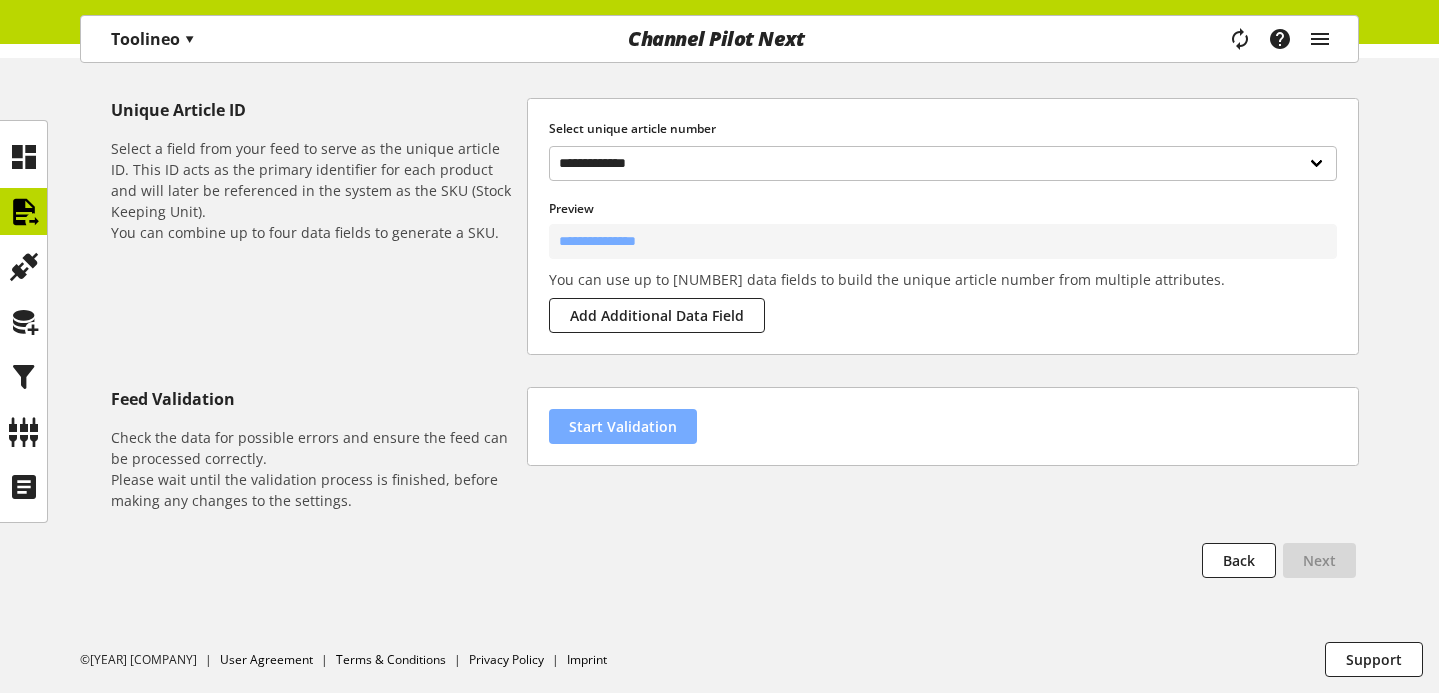 click on "Start Validation" at bounding box center [623, 426] 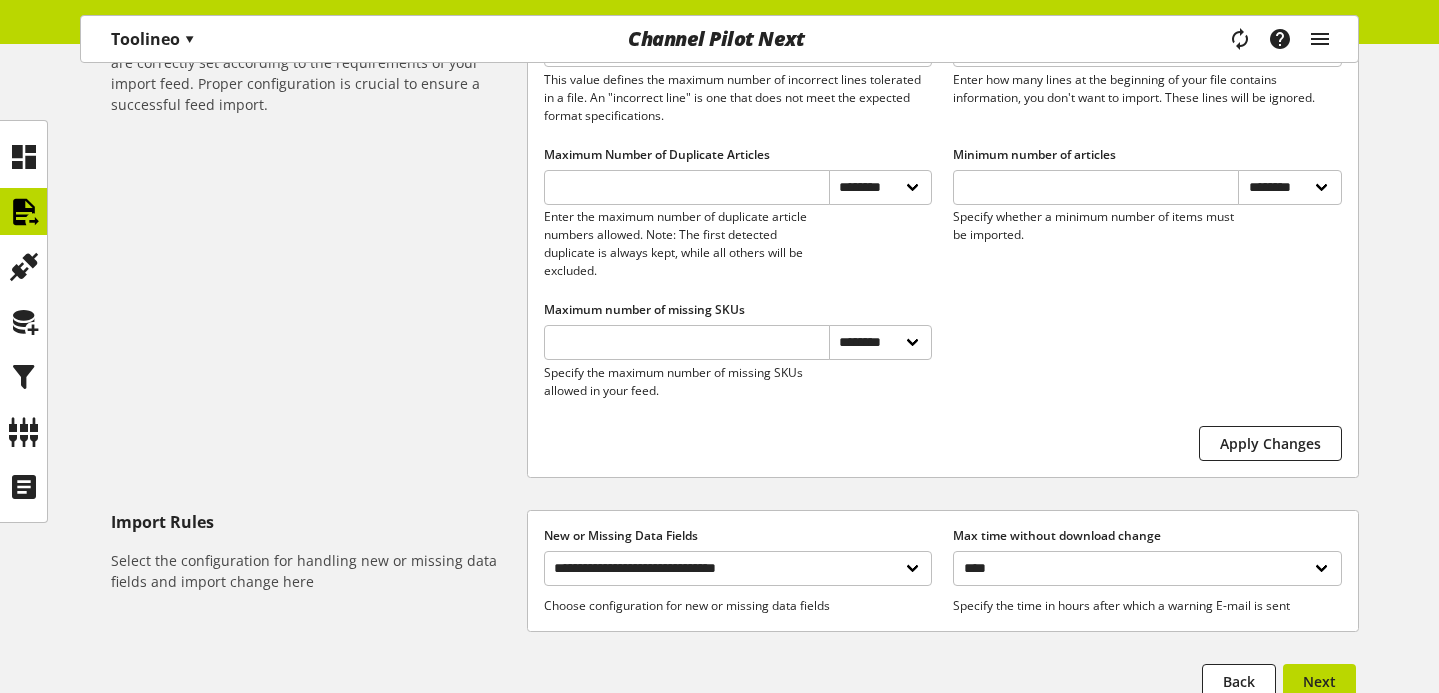 scroll, scrollTop: 1085, scrollLeft: 0, axis: vertical 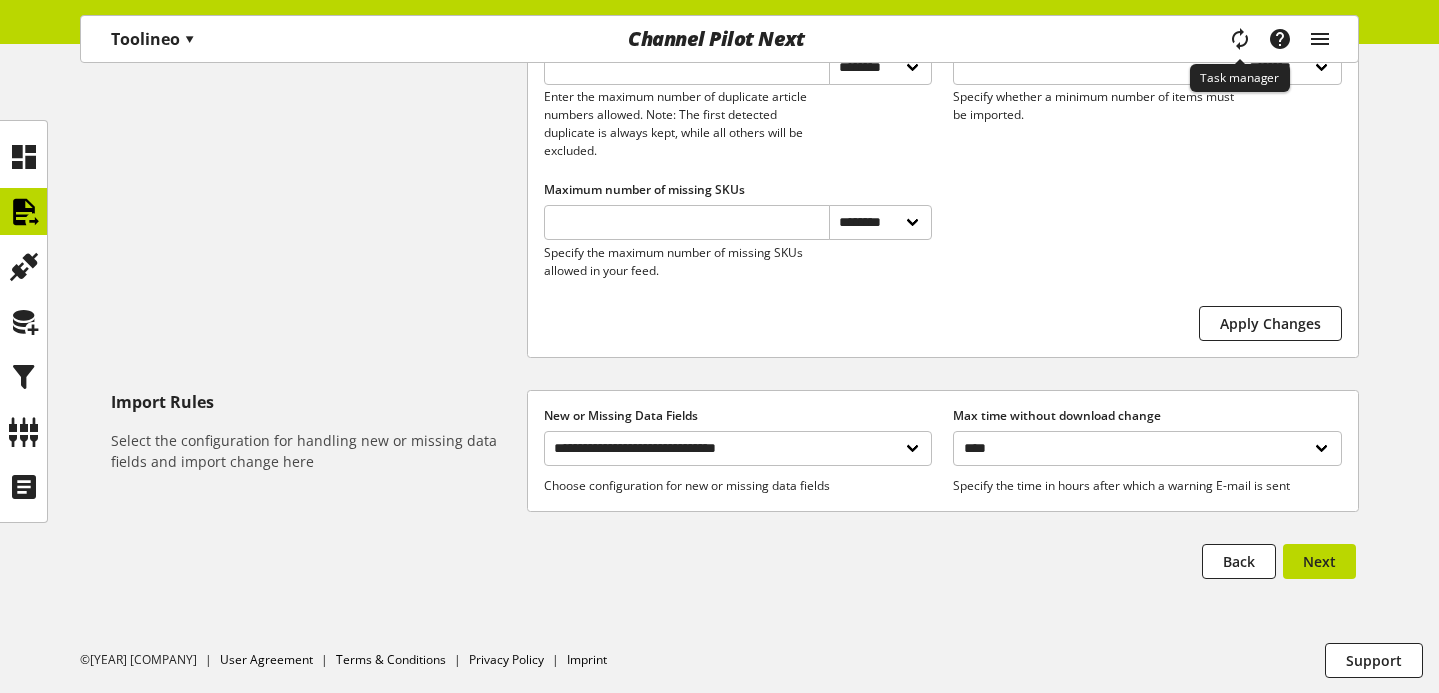 click at bounding box center (1240, 38) 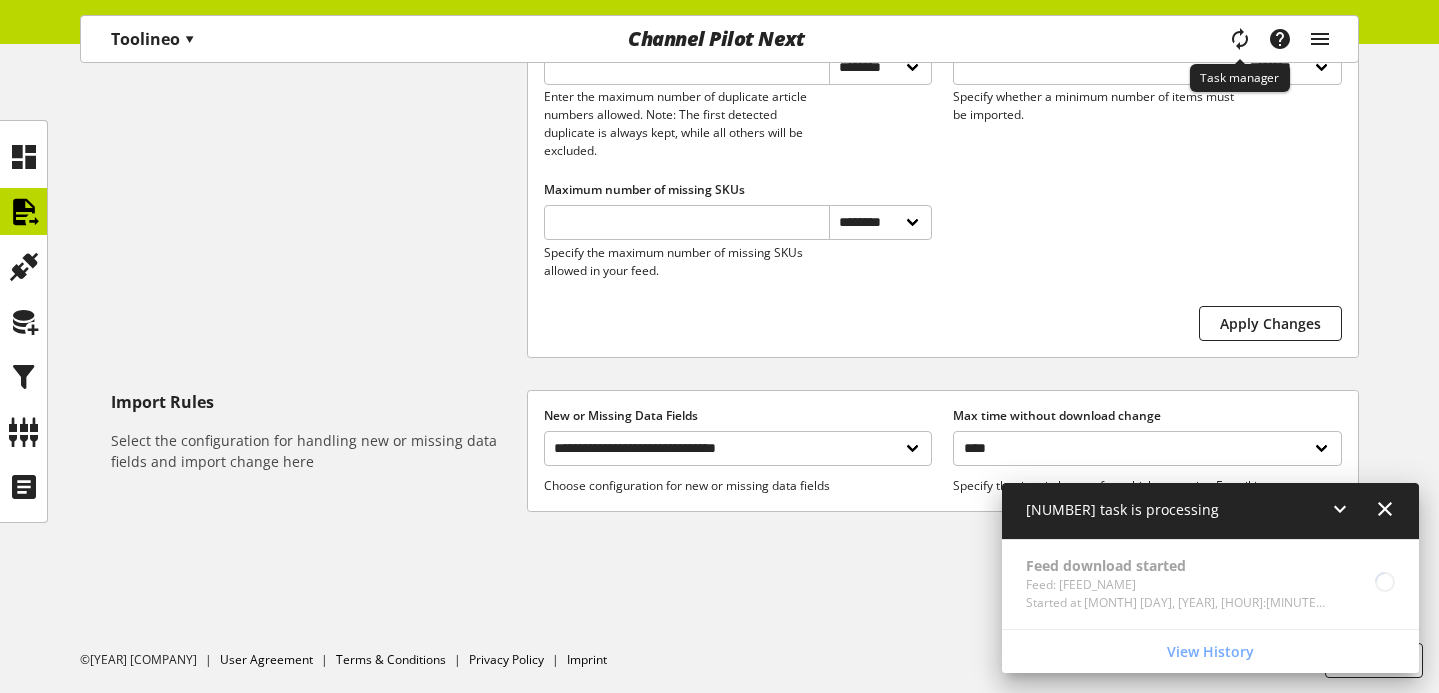 click at bounding box center (1239, 39) 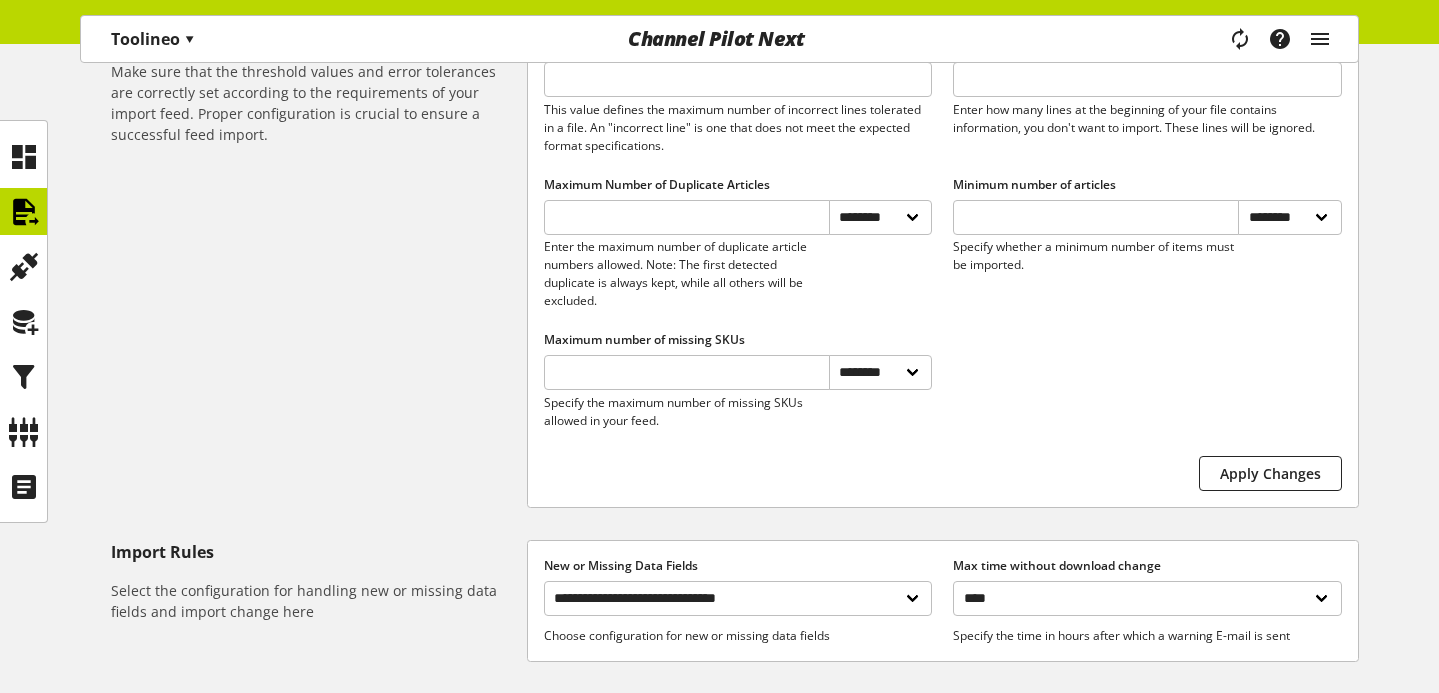 scroll, scrollTop: 921, scrollLeft: 0, axis: vertical 